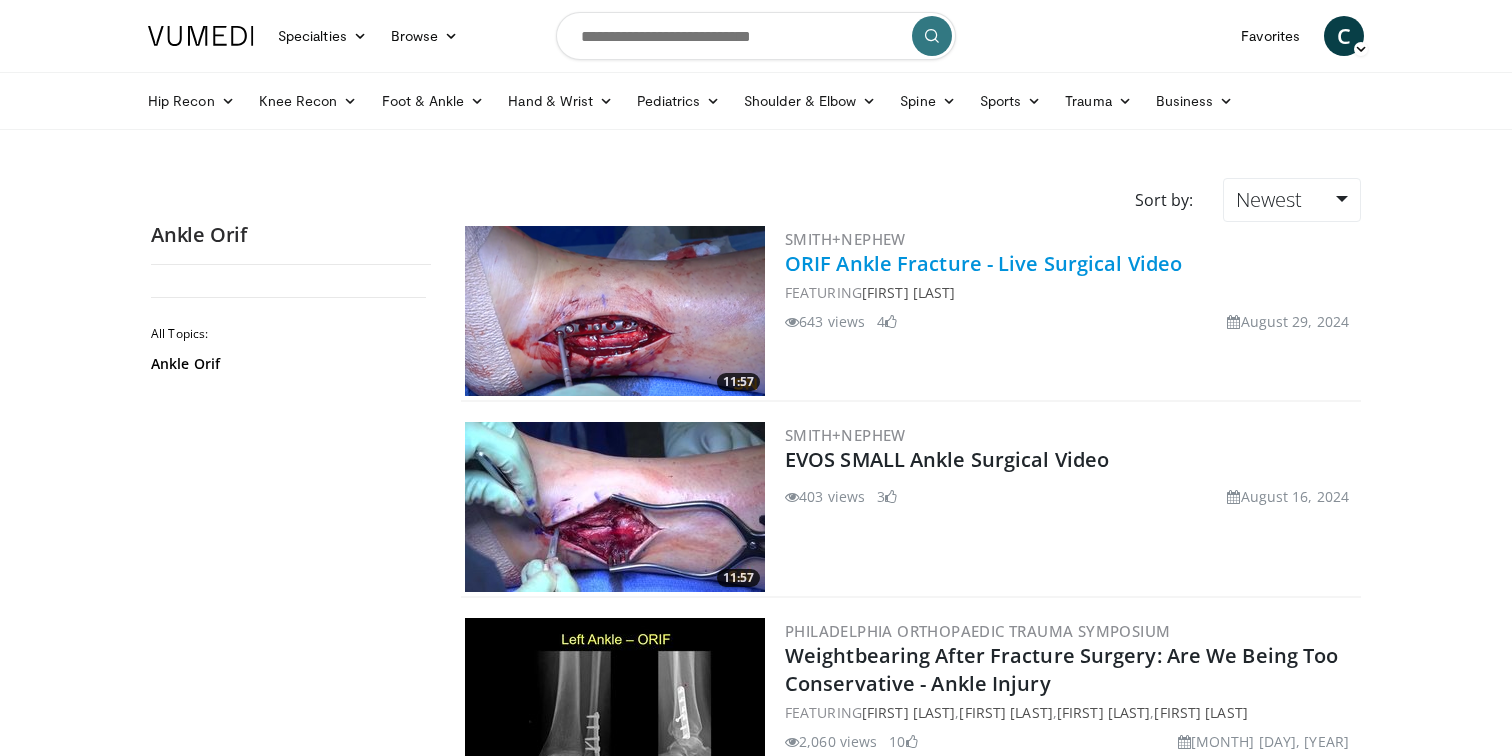 scroll, scrollTop: 0, scrollLeft: 0, axis: both 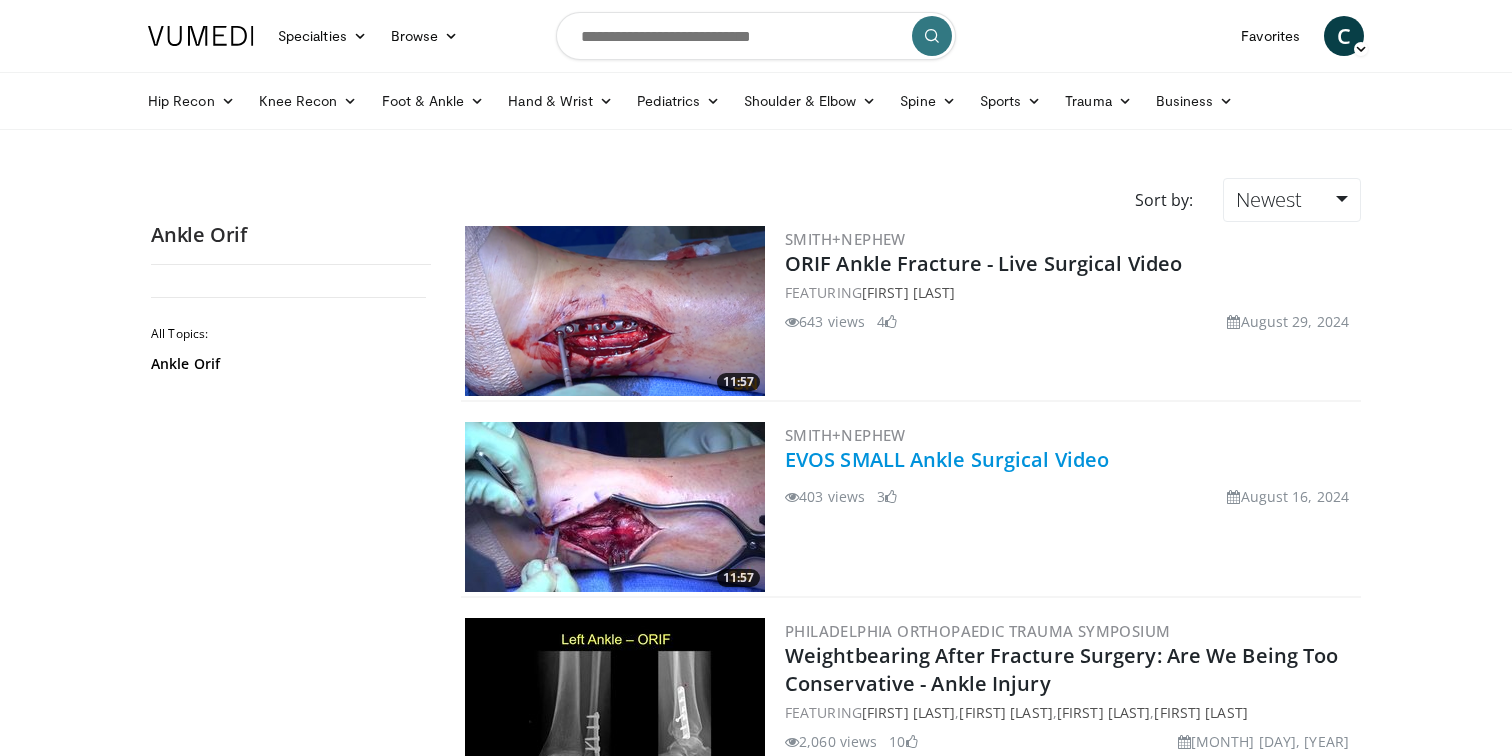 click on "EVOS SMALL Ankle Surgical Video" at bounding box center [947, 459] 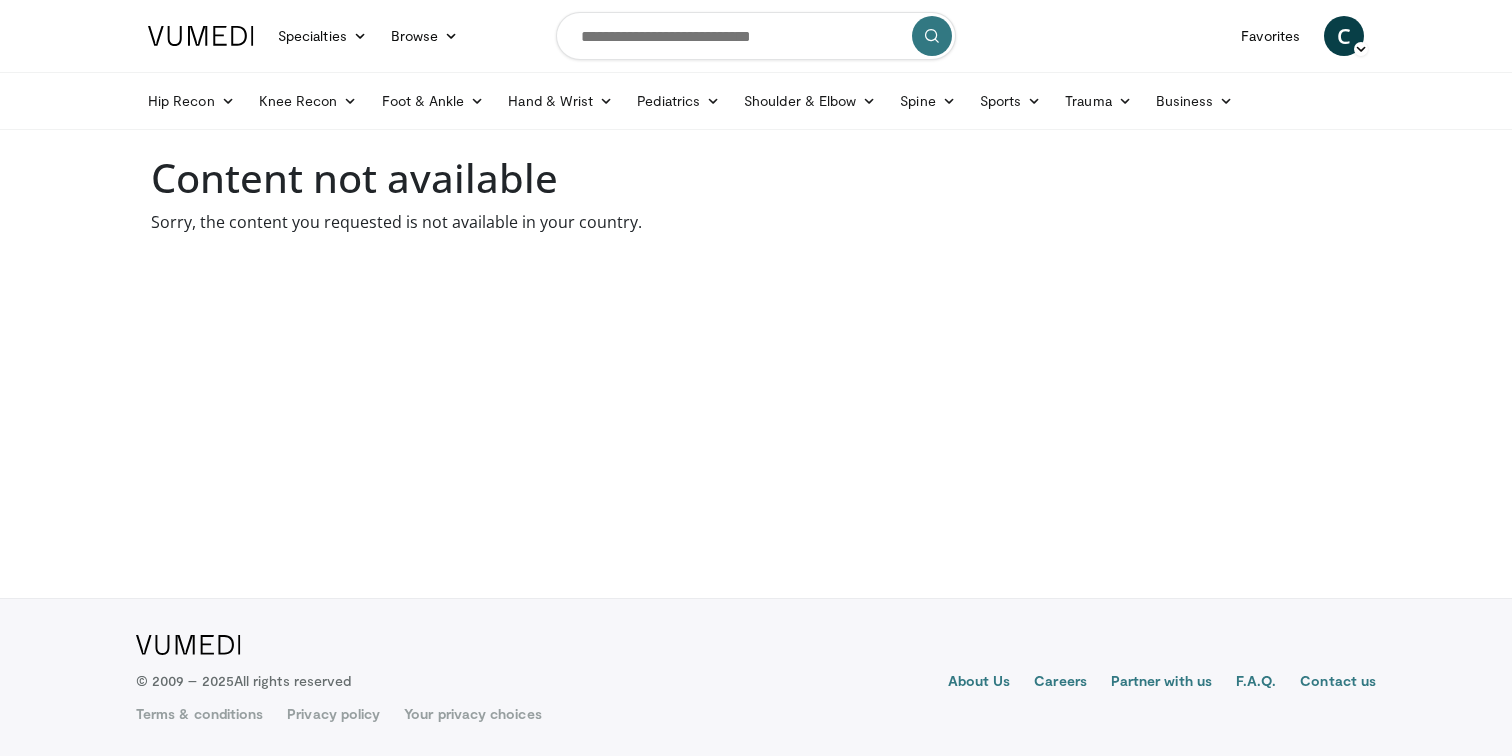 scroll, scrollTop: 0, scrollLeft: 0, axis: both 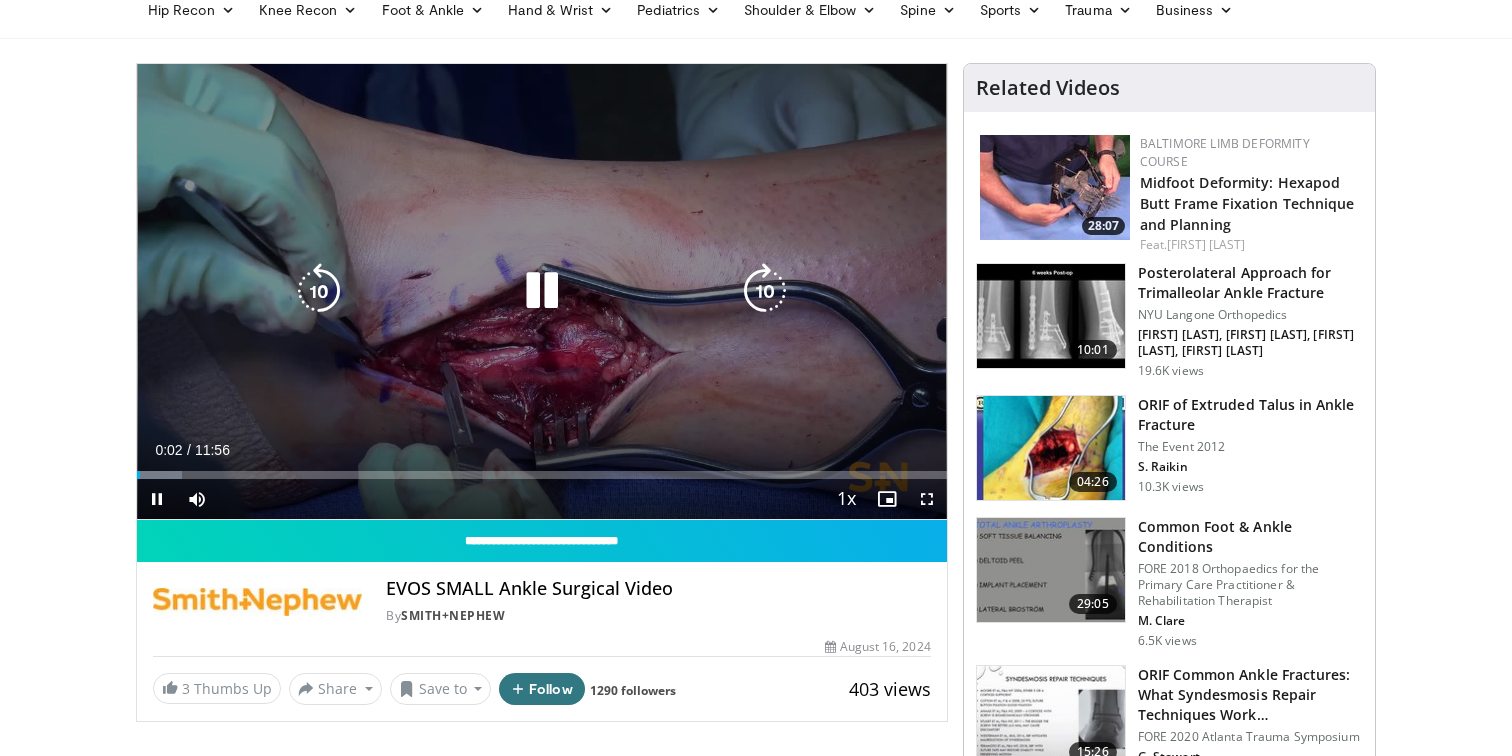 click at bounding box center [765, 291] 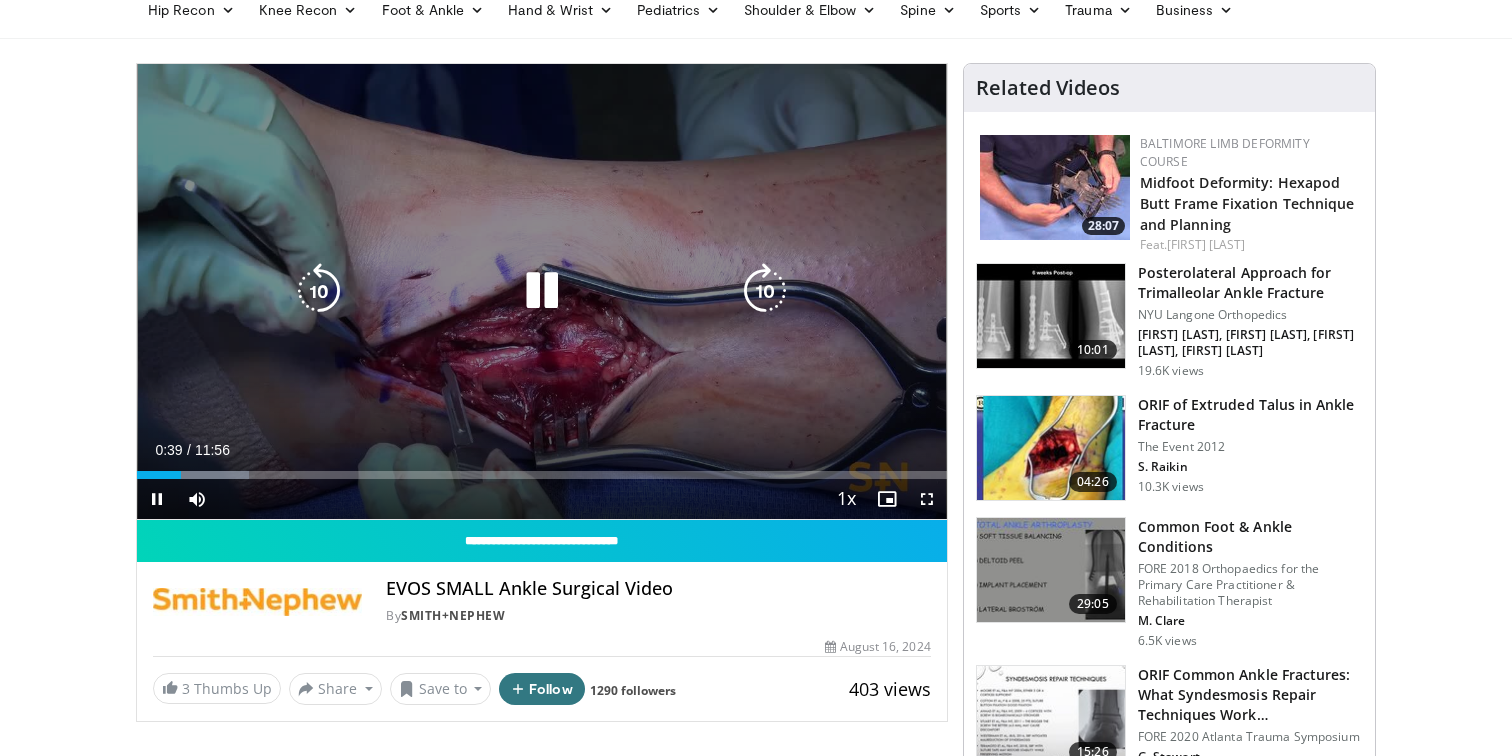 click at bounding box center (765, 291) 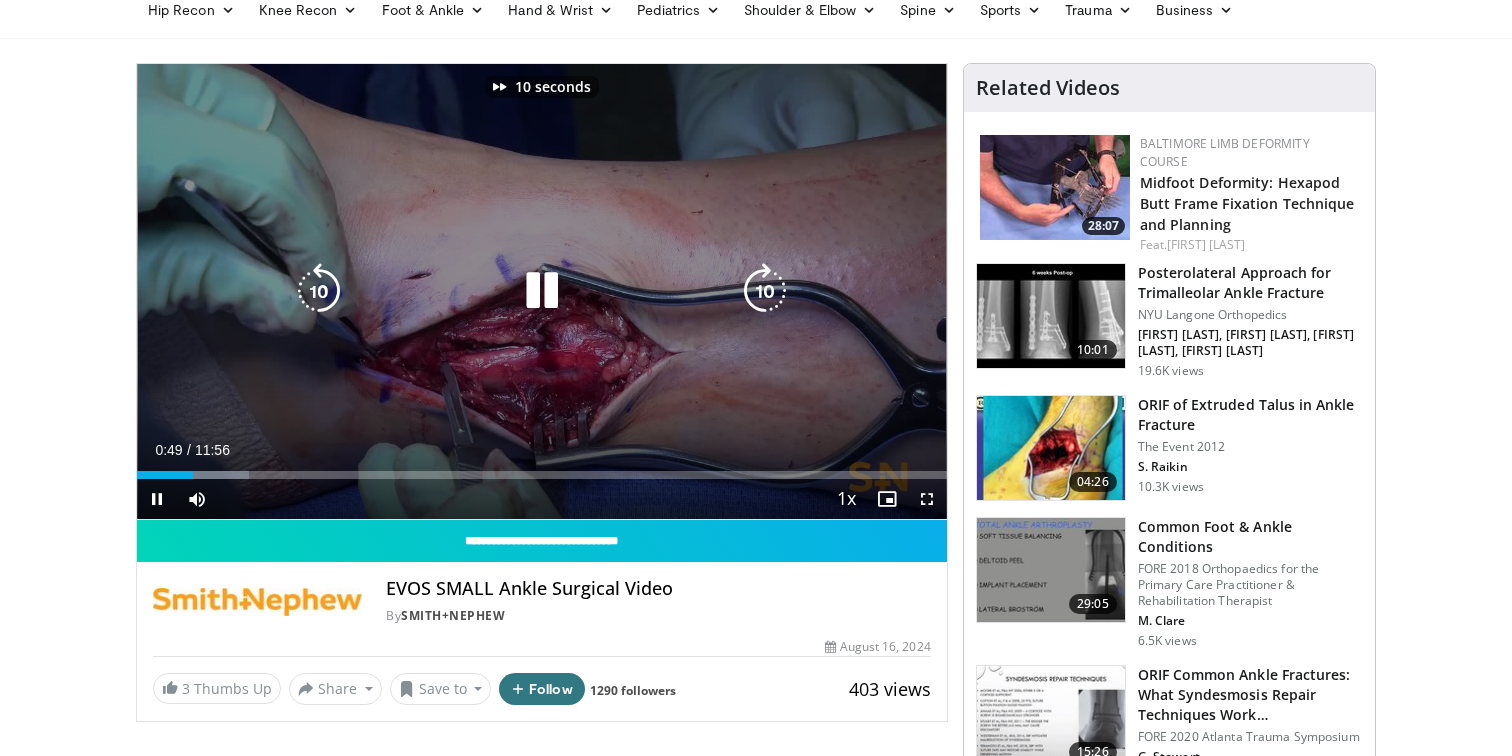 click at bounding box center (765, 291) 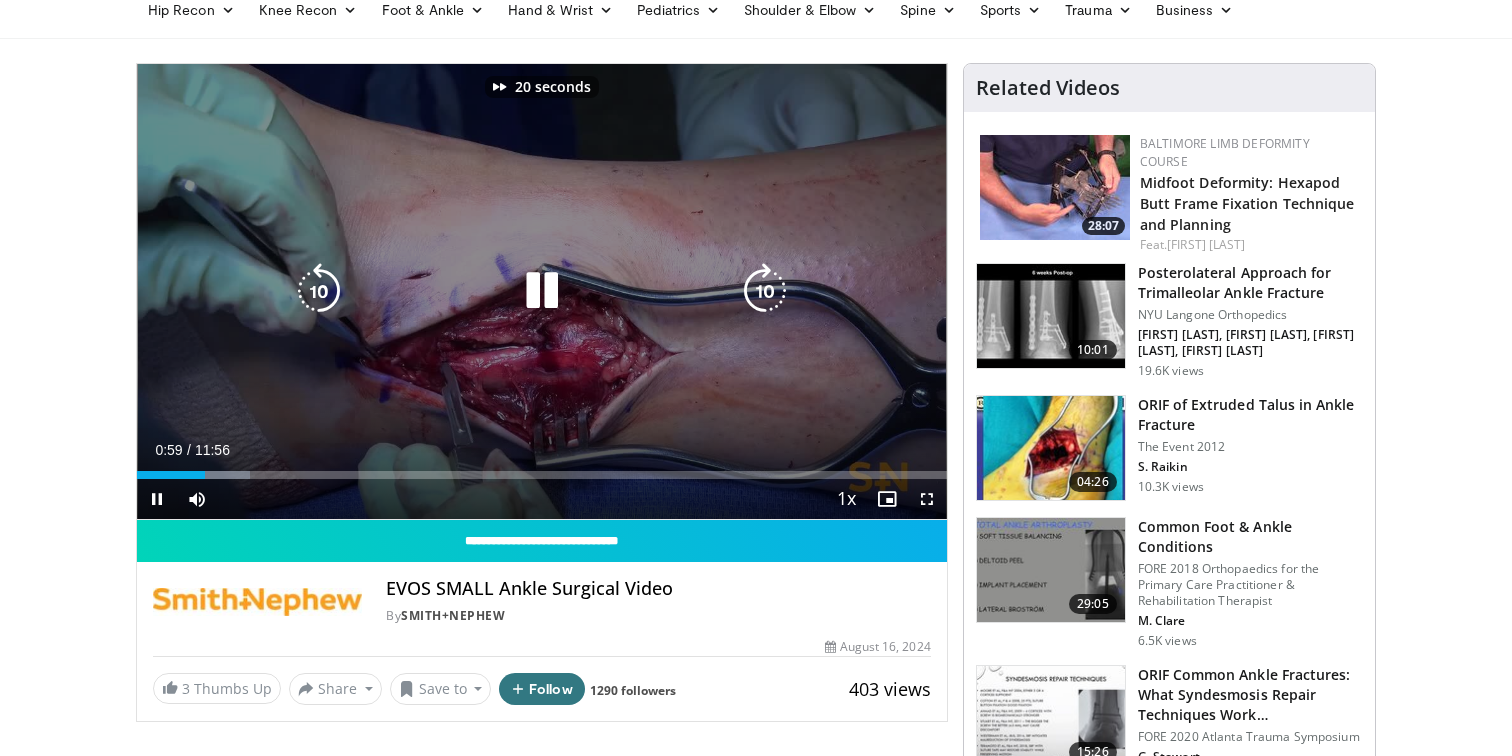 click at bounding box center [765, 291] 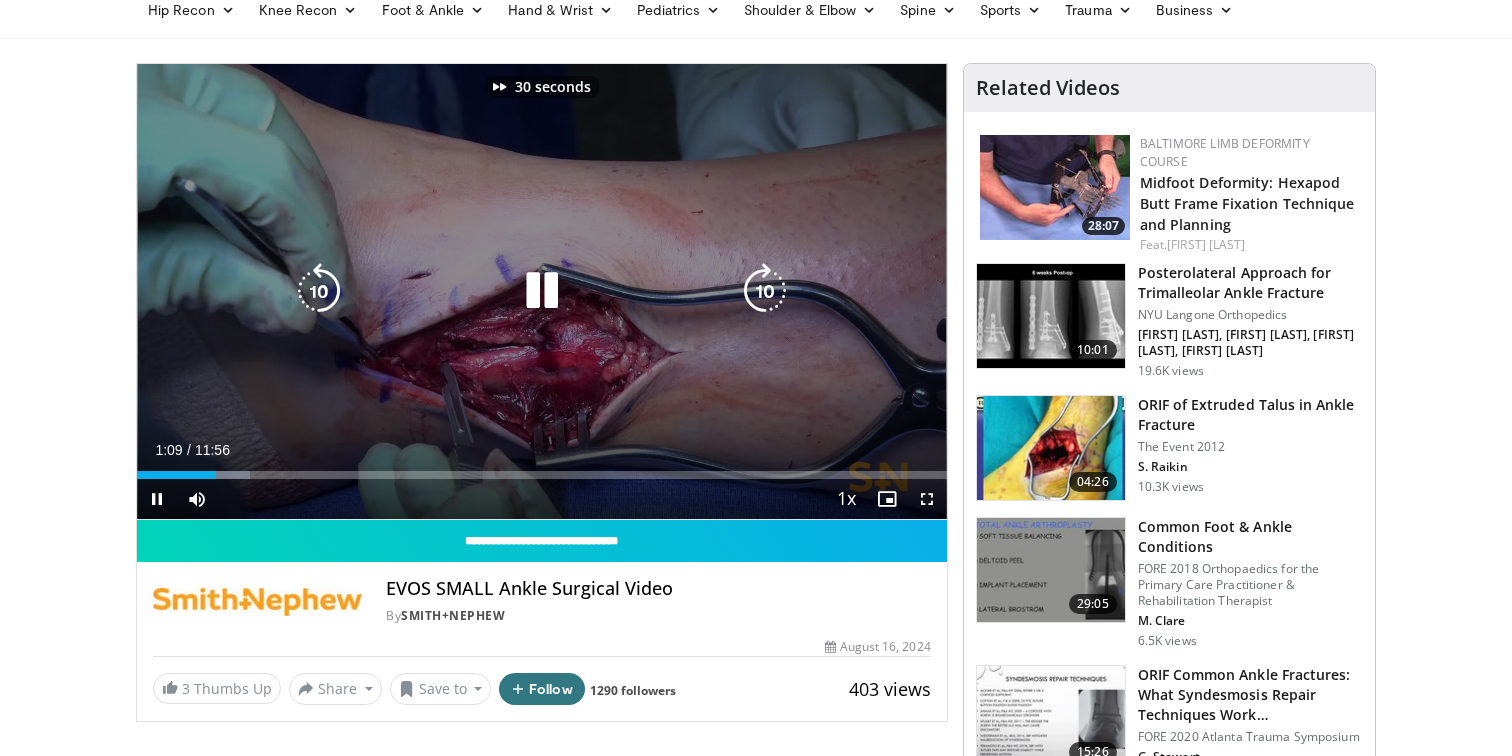 click at bounding box center [765, 291] 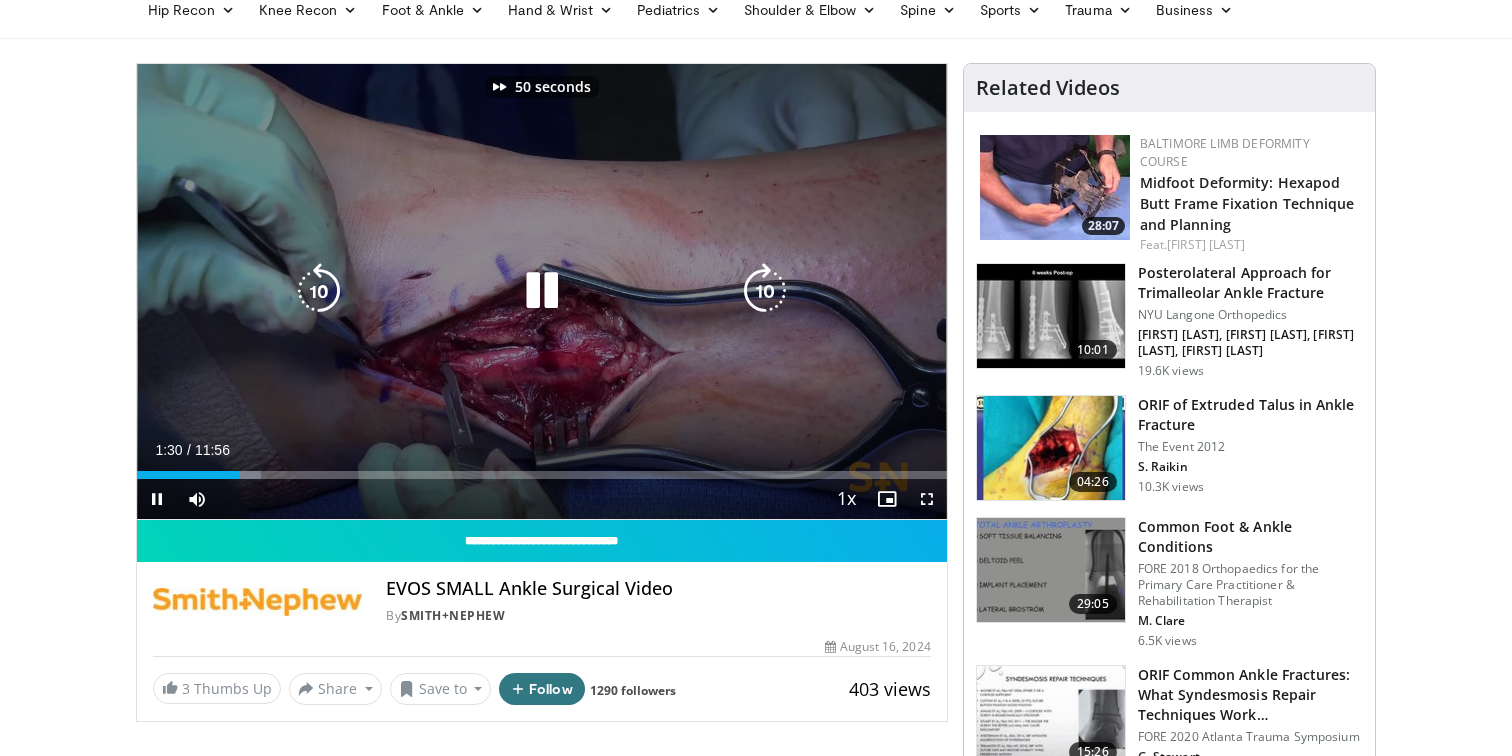 click at bounding box center [765, 291] 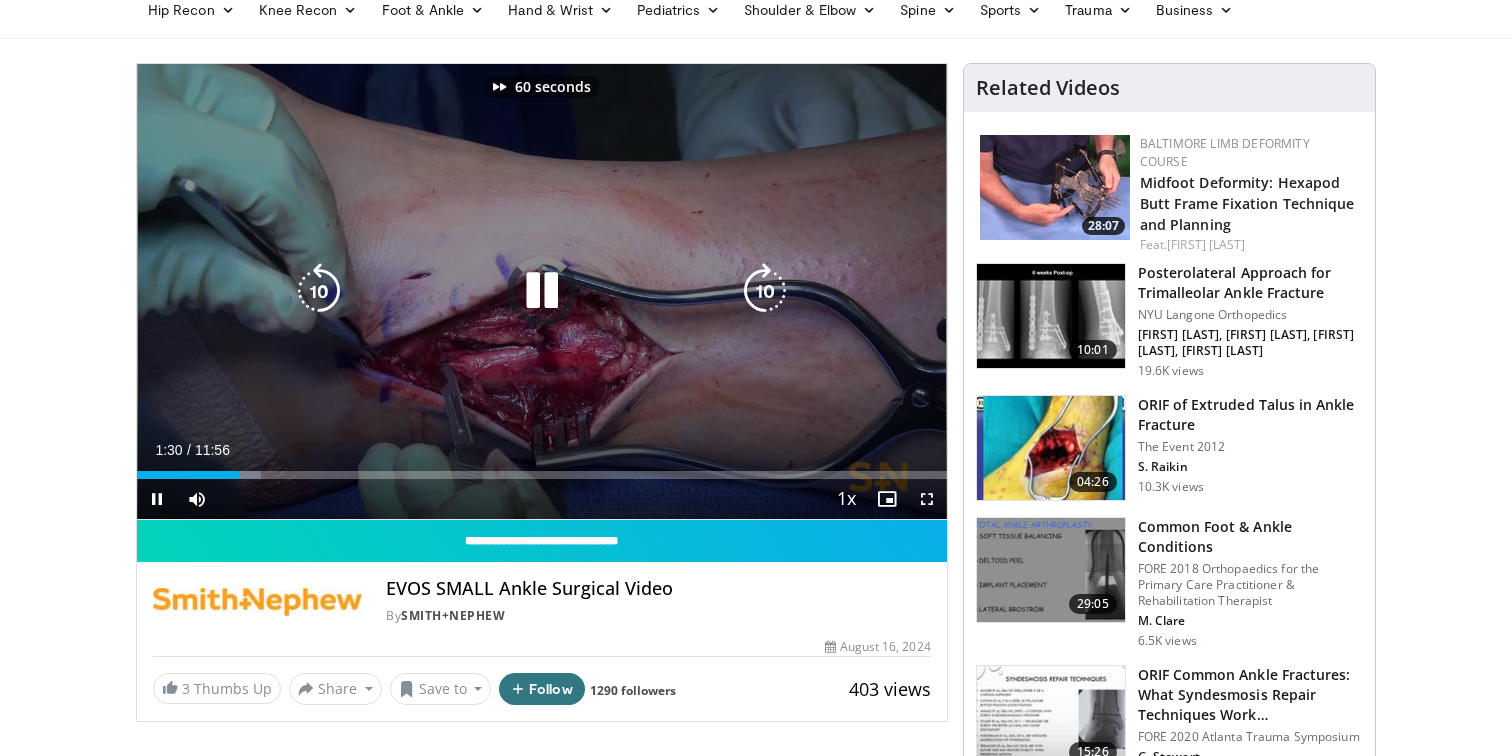 click at bounding box center (765, 291) 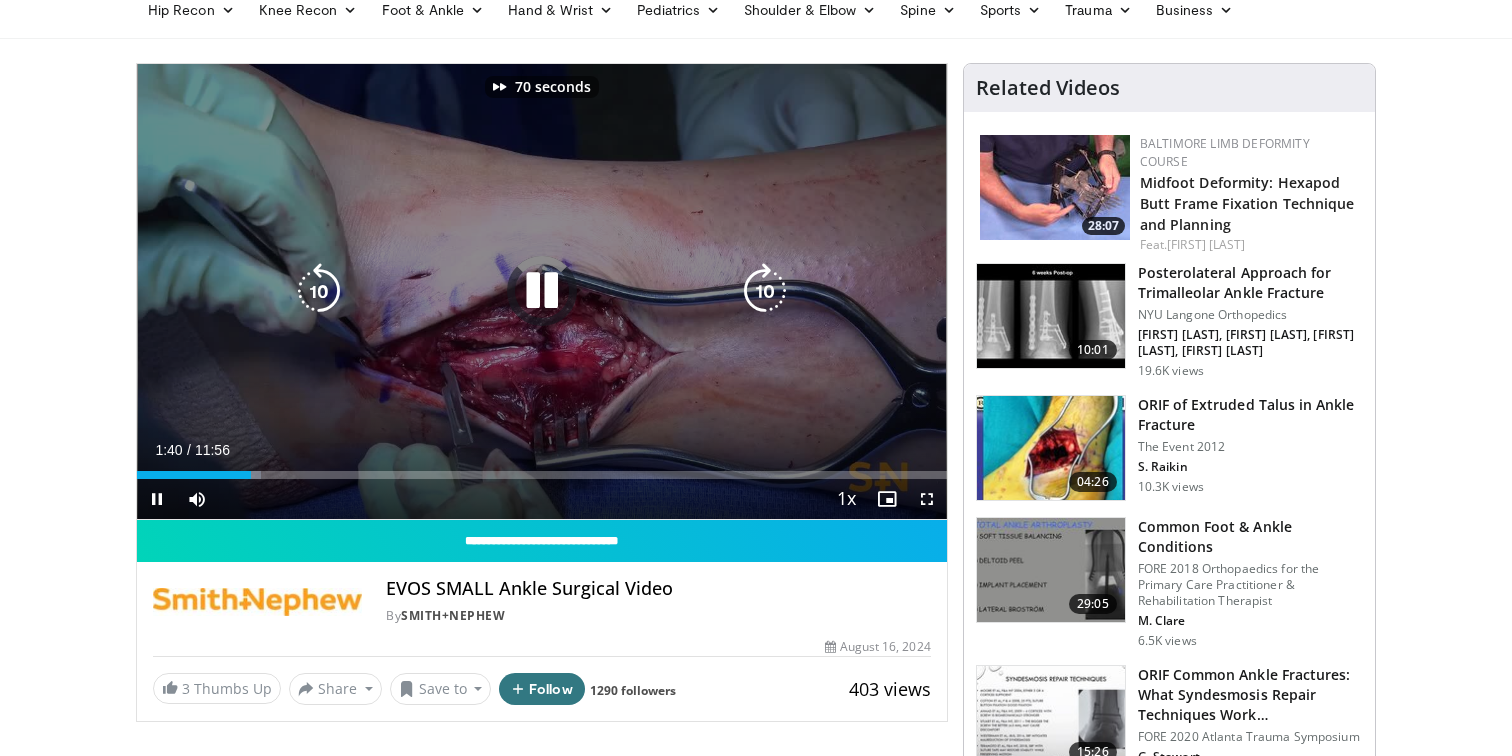 click at bounding box center (765, 291) 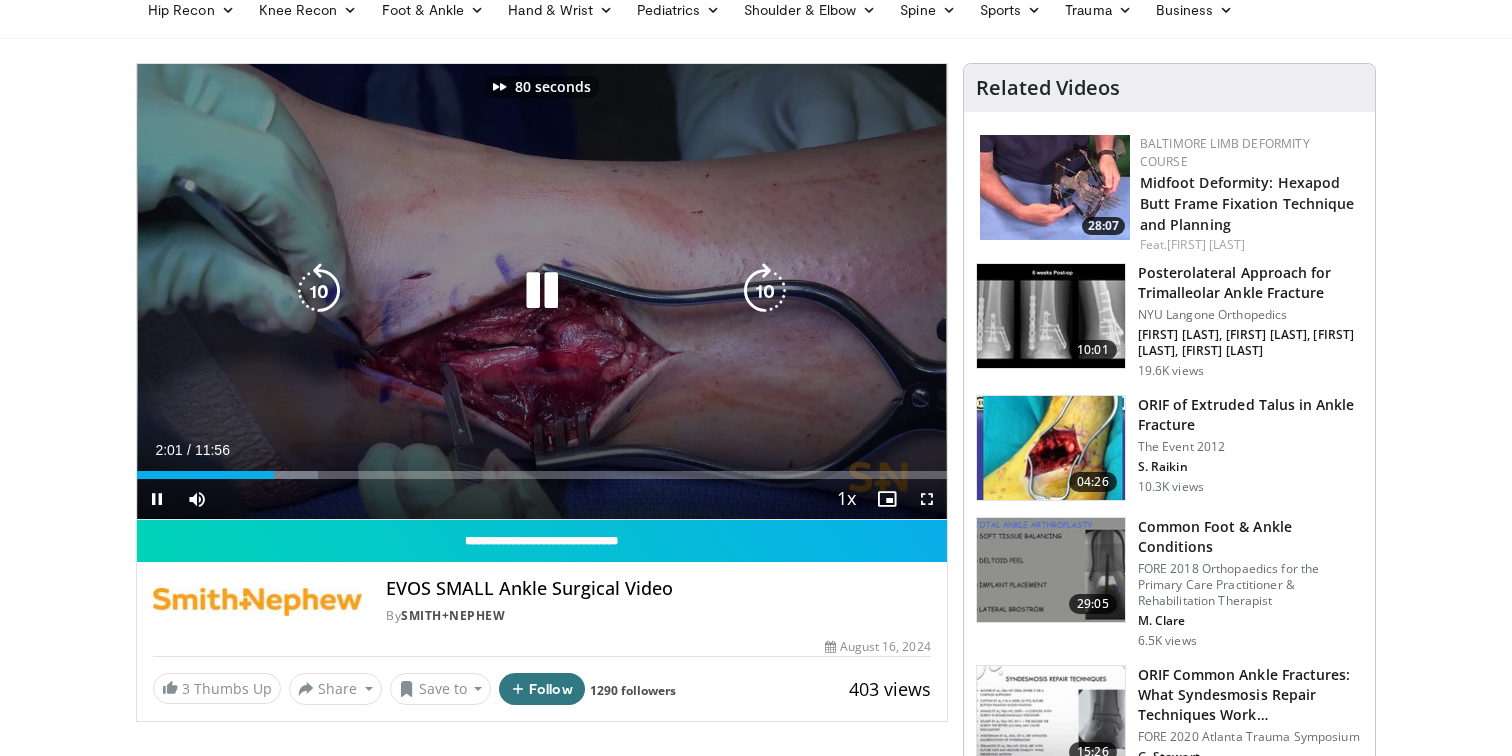 click at bounding box center (765, 291) 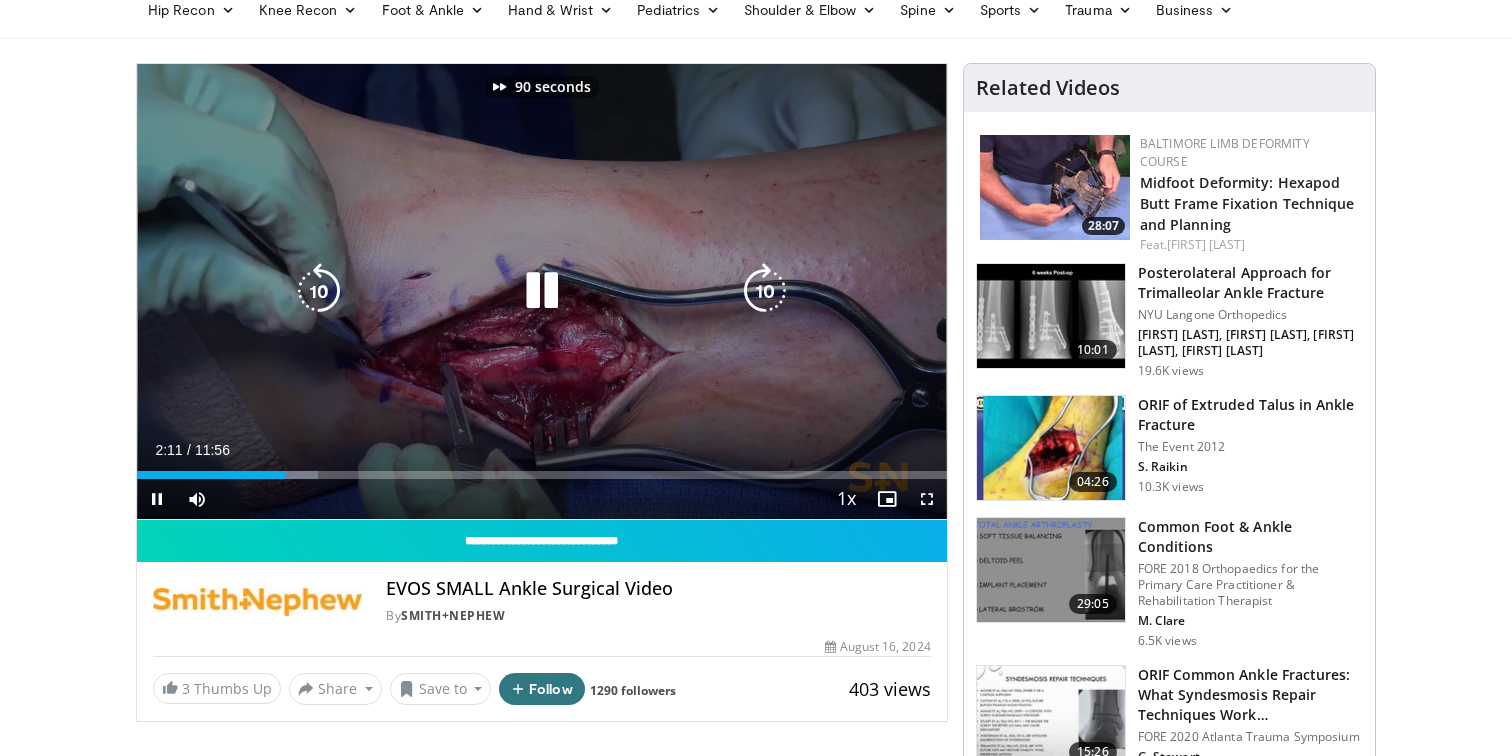 click at bounding box center (765, 291) 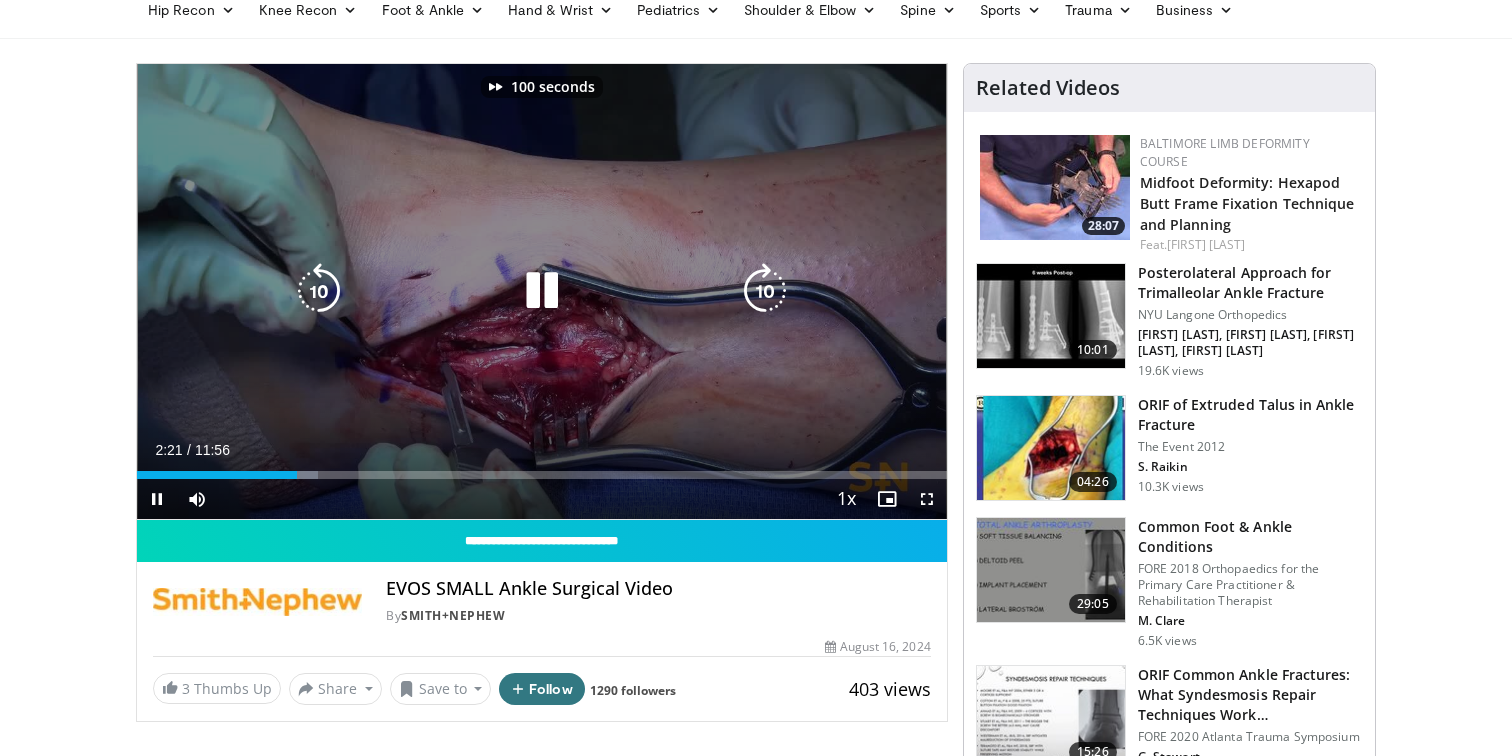 click at bounding box center (765, 291) 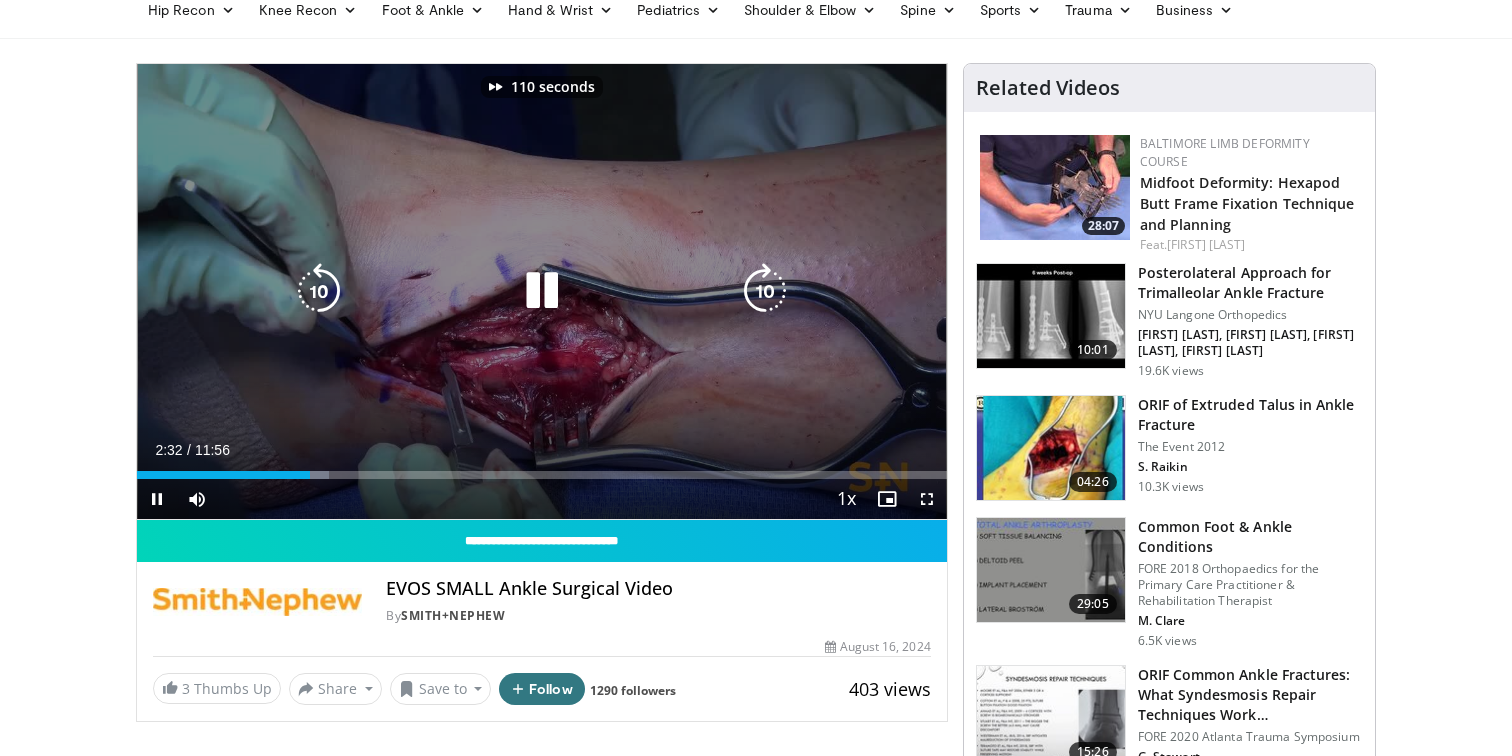 click at bounding box center (765, 291) 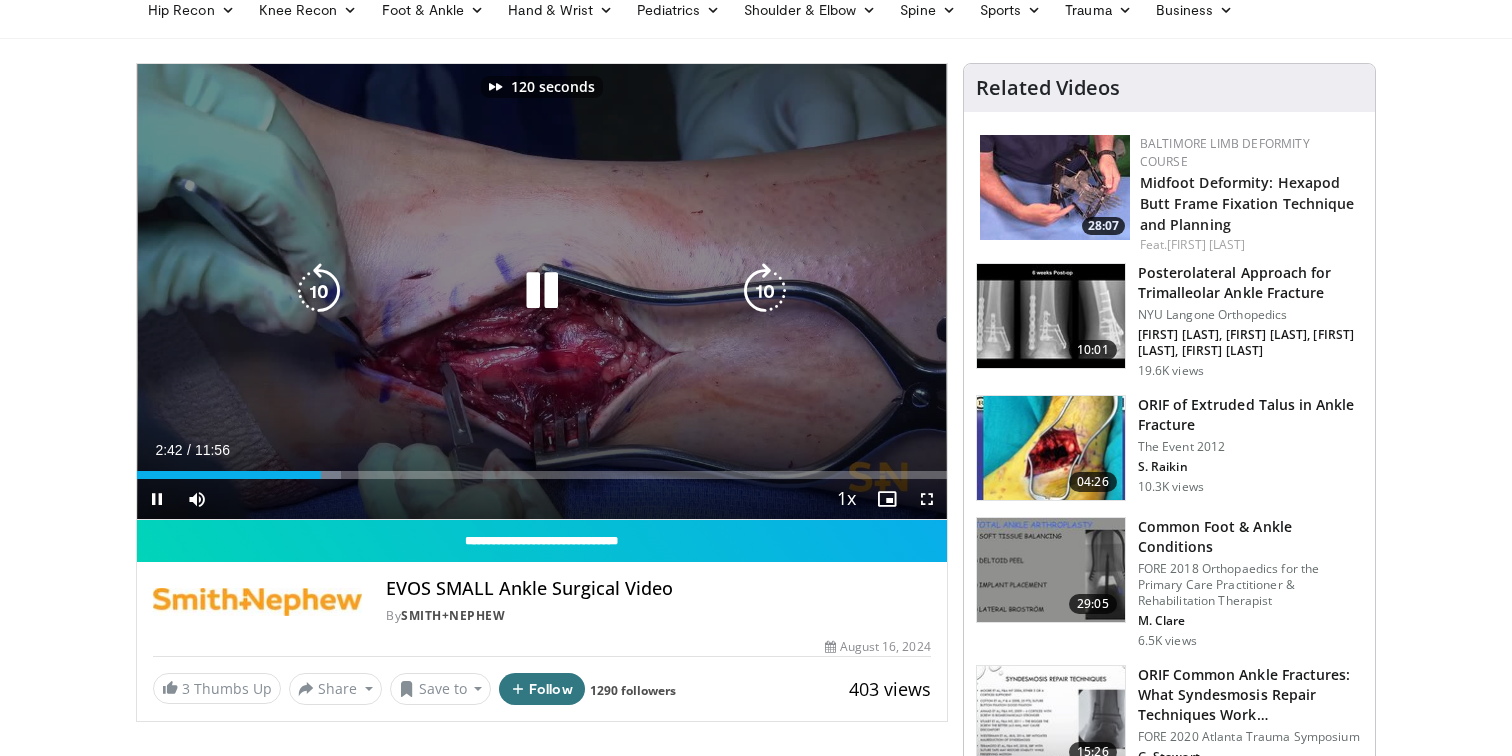 click at bounding box center (765, 291) 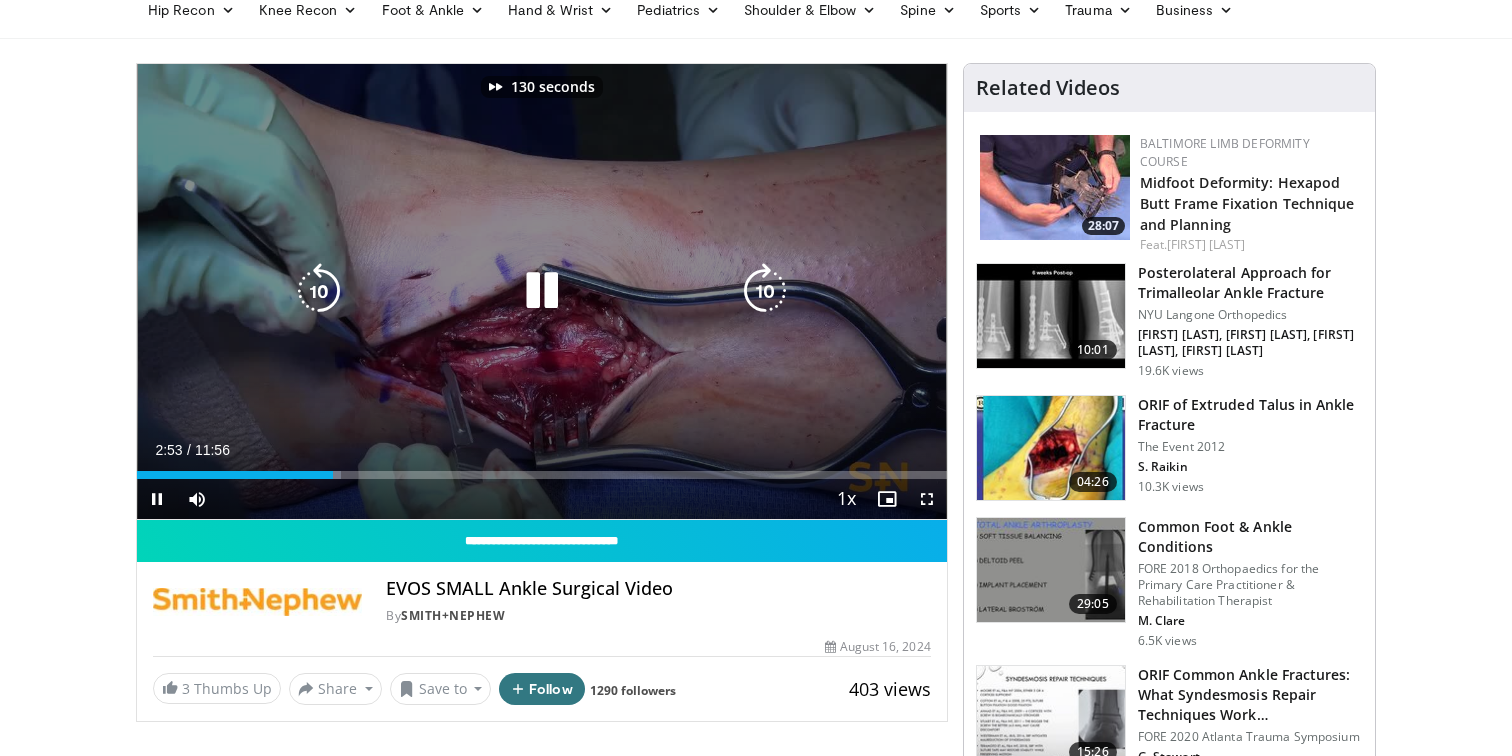 click at bounding box center (765, 291) 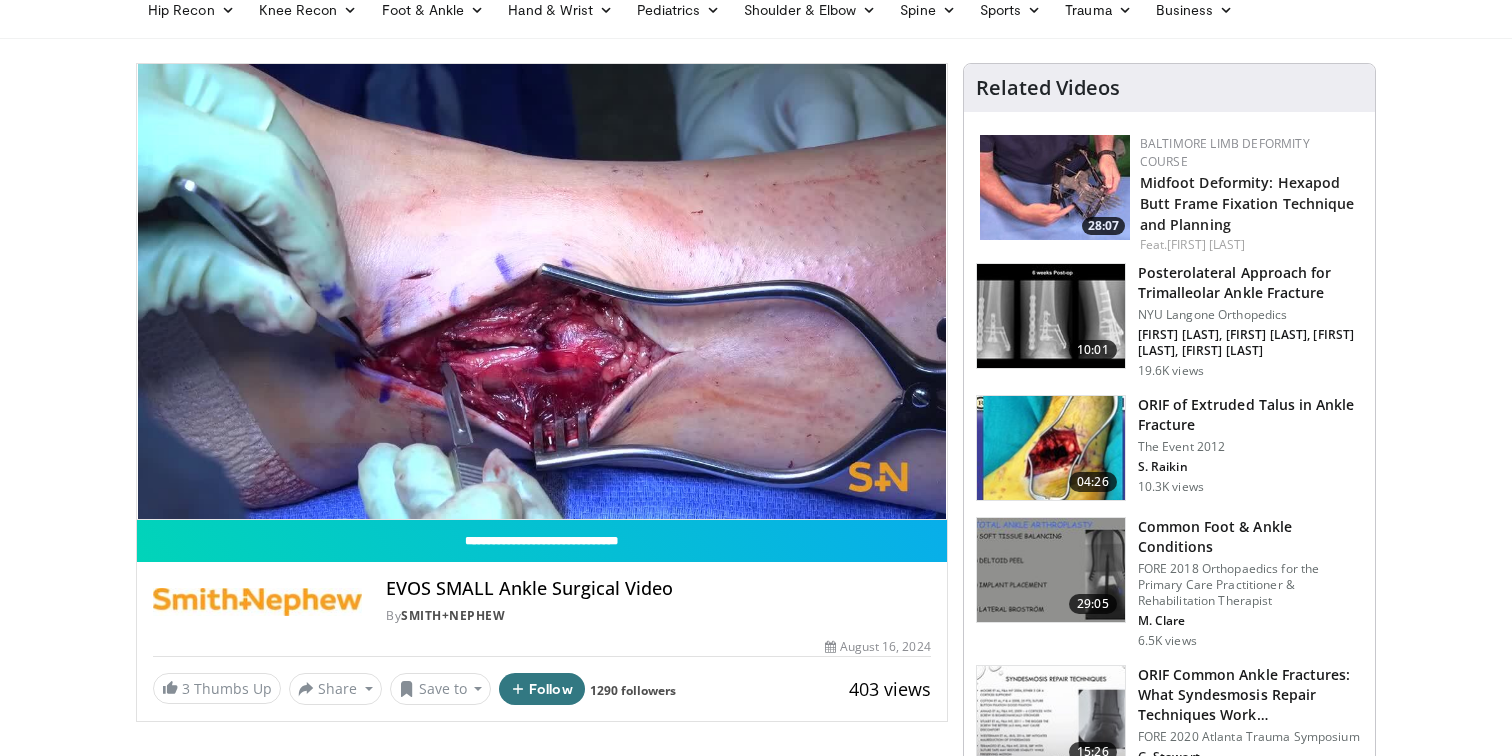 click on "140 seconds
Tap to unmute" at bounding box center [542, 291] 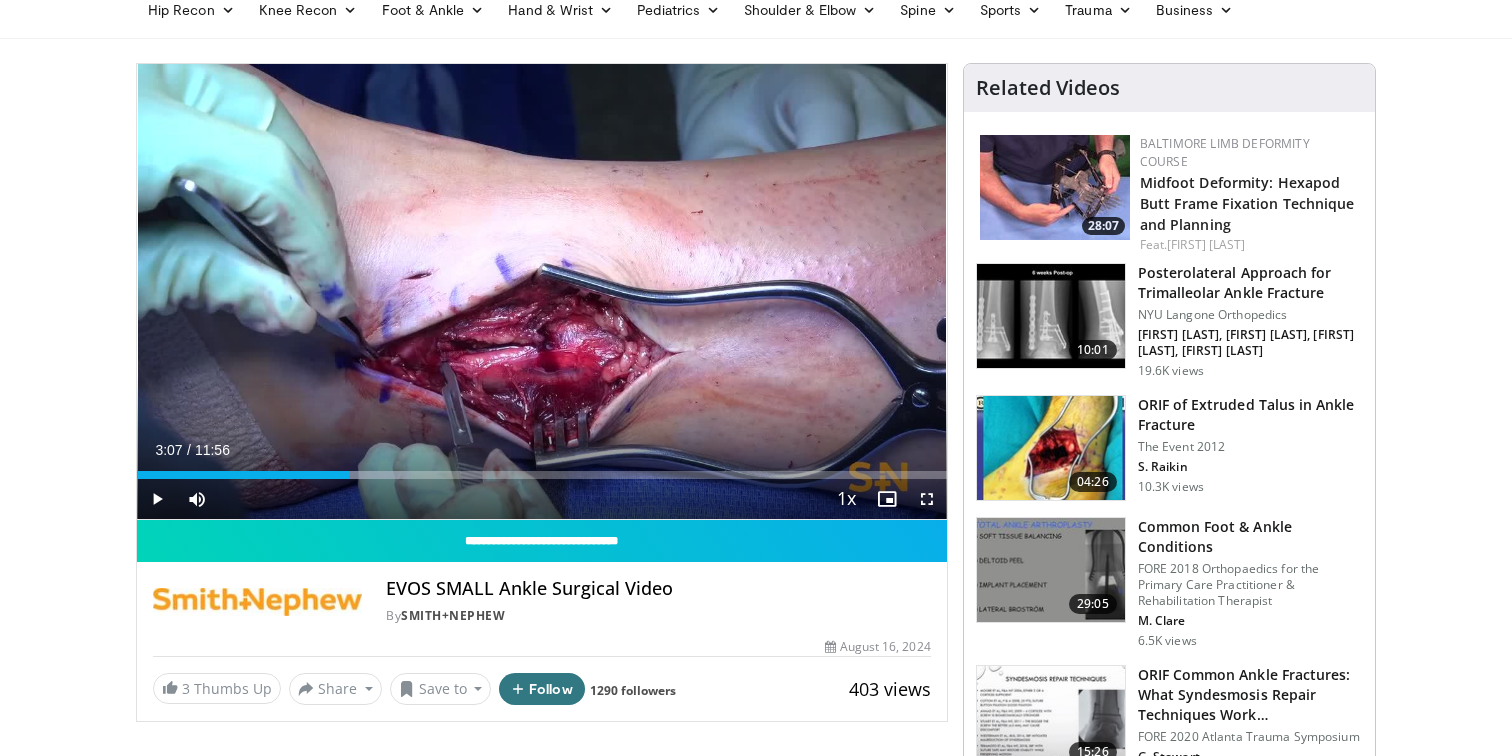 click on "140 seconds
Tap to unmute" at bounding box center [542, 291] 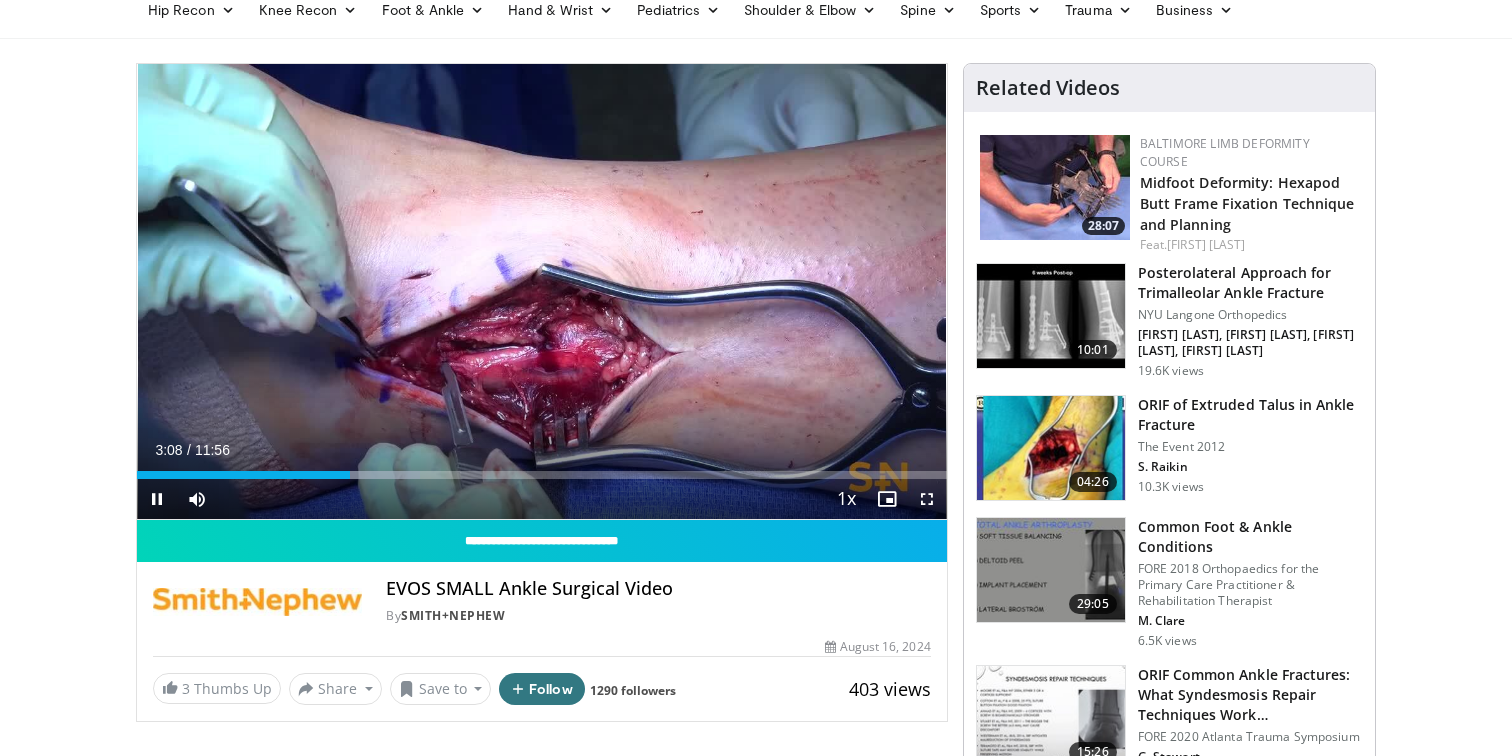 click on "140 seconds
Tap to unmute" at bounding box center (542, 291) 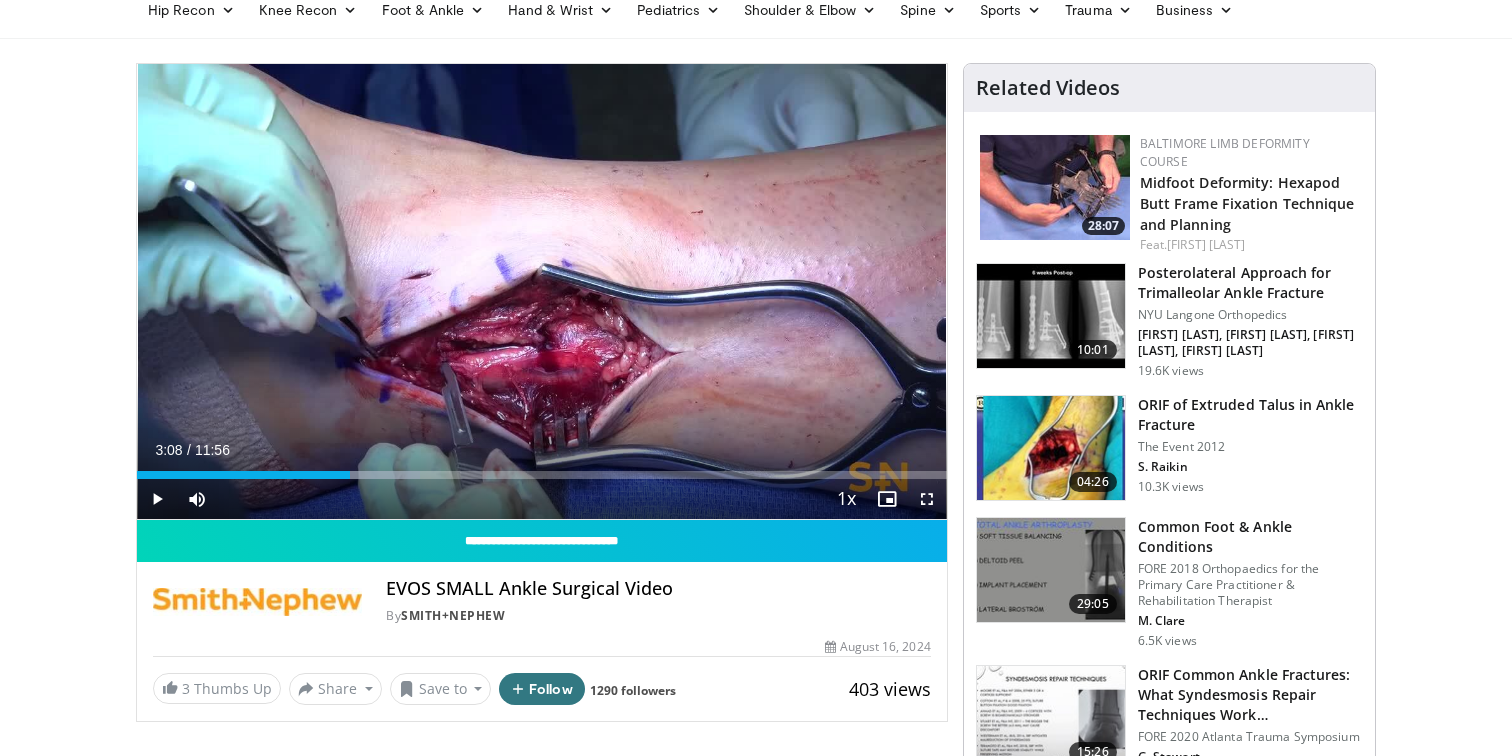 click on "140 seconds
Tap to unmute" at bounding box center [542, 291] 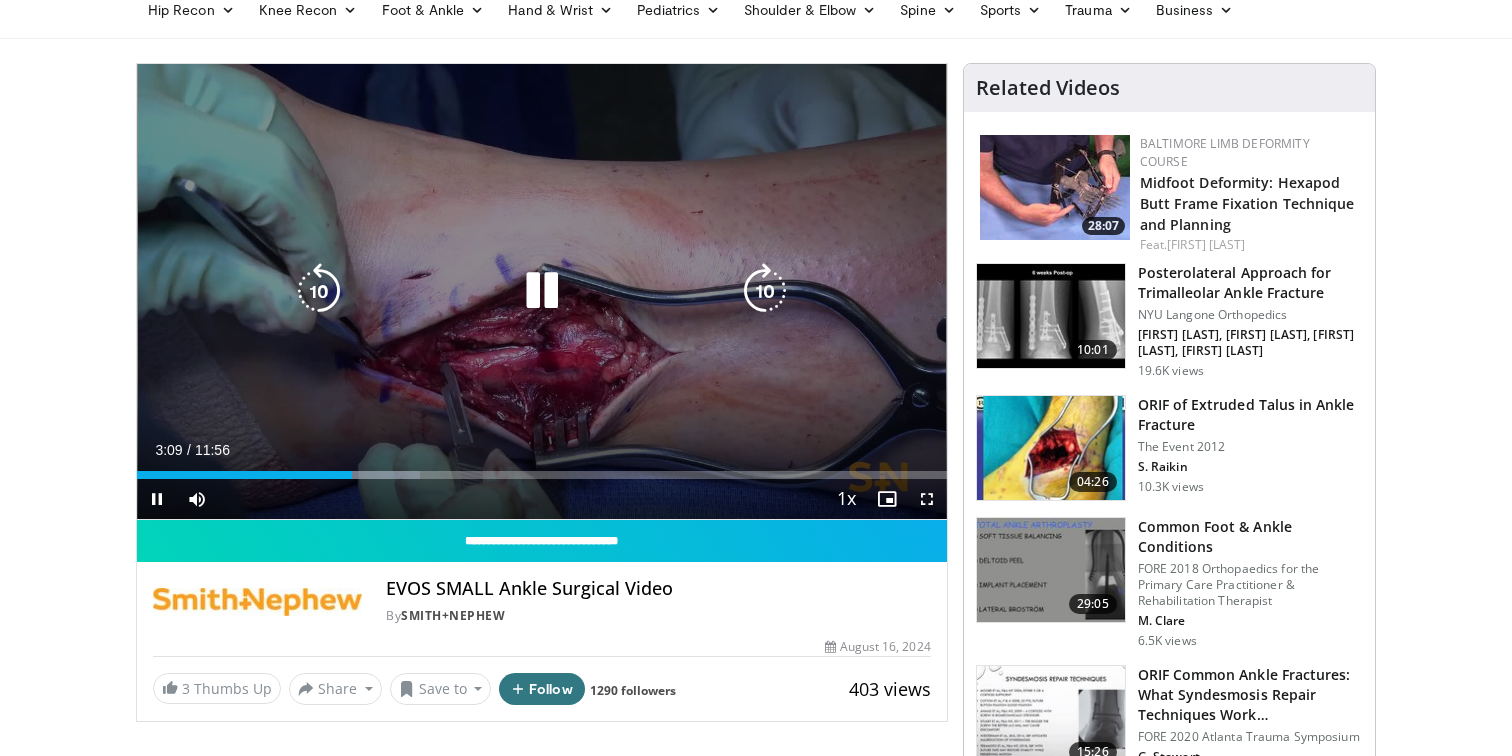 click at bounding box center [765, 291] 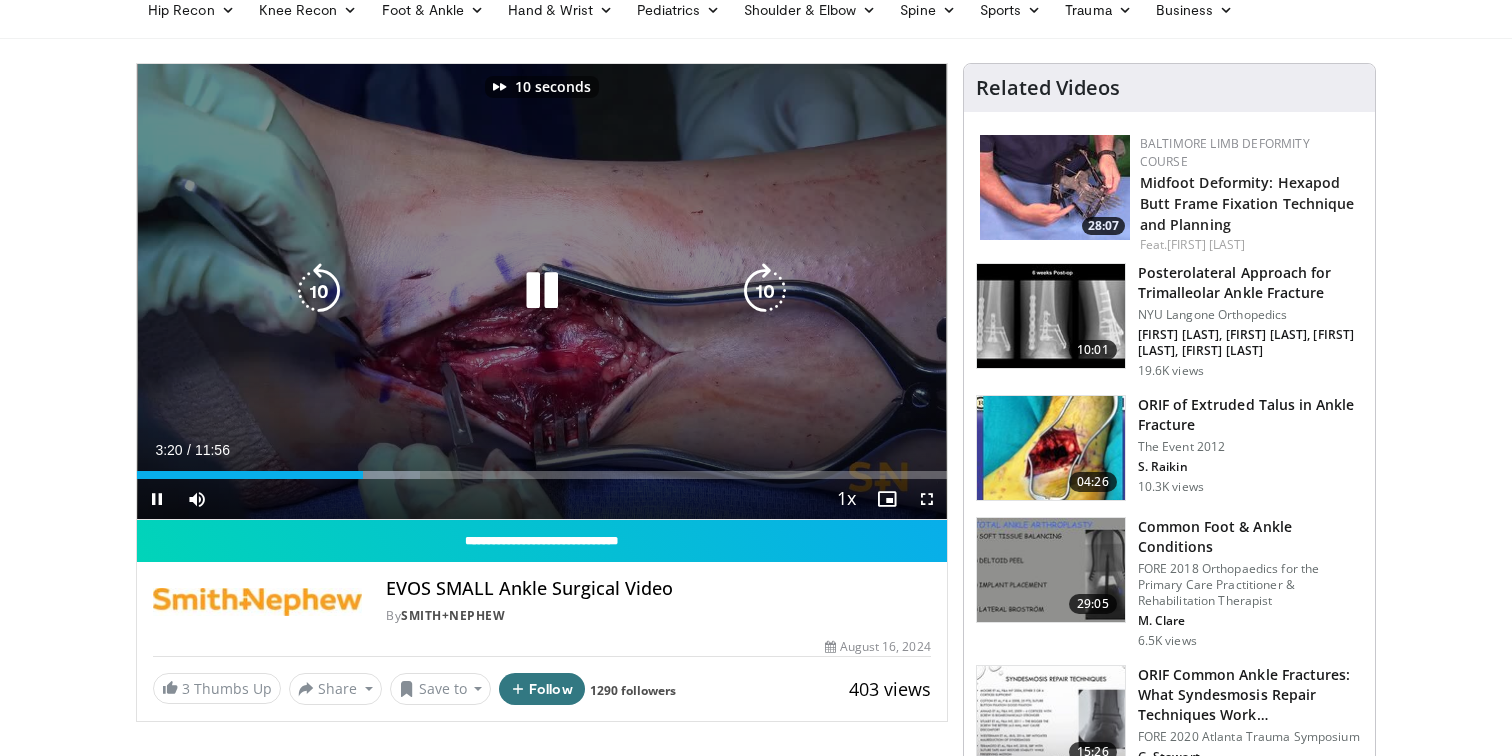 click at bounding box center (765, 291) 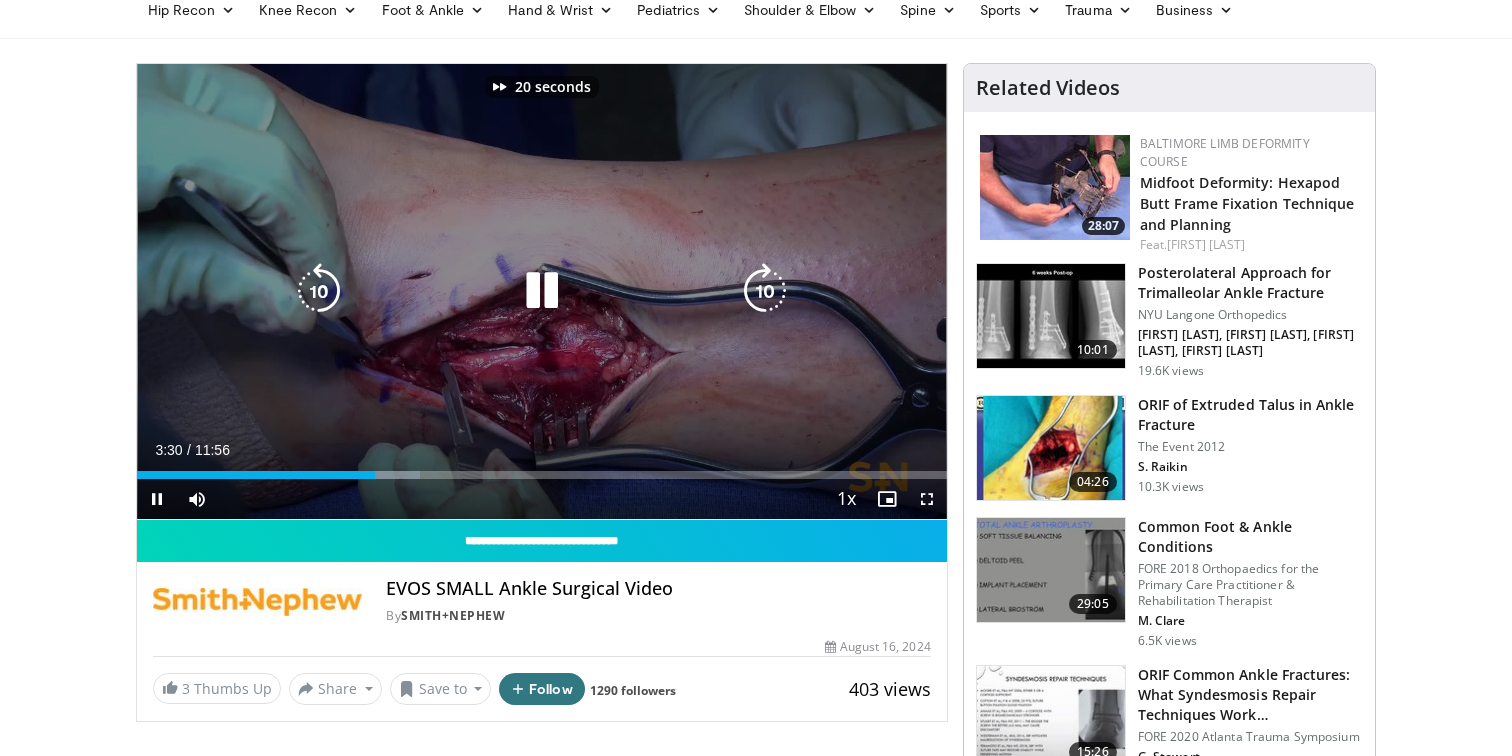click at bounding box center (765, 291) 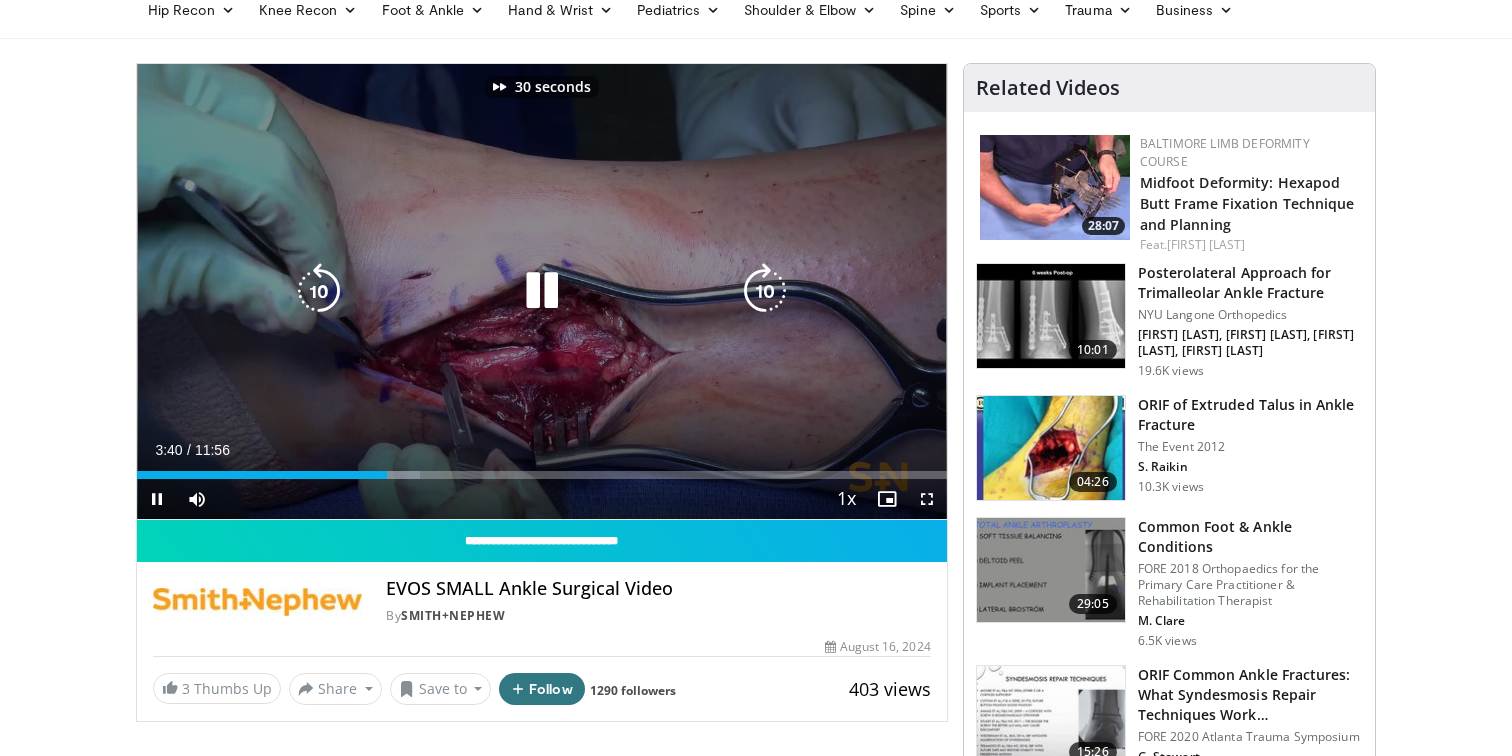 click at bounding box center (765, 291) 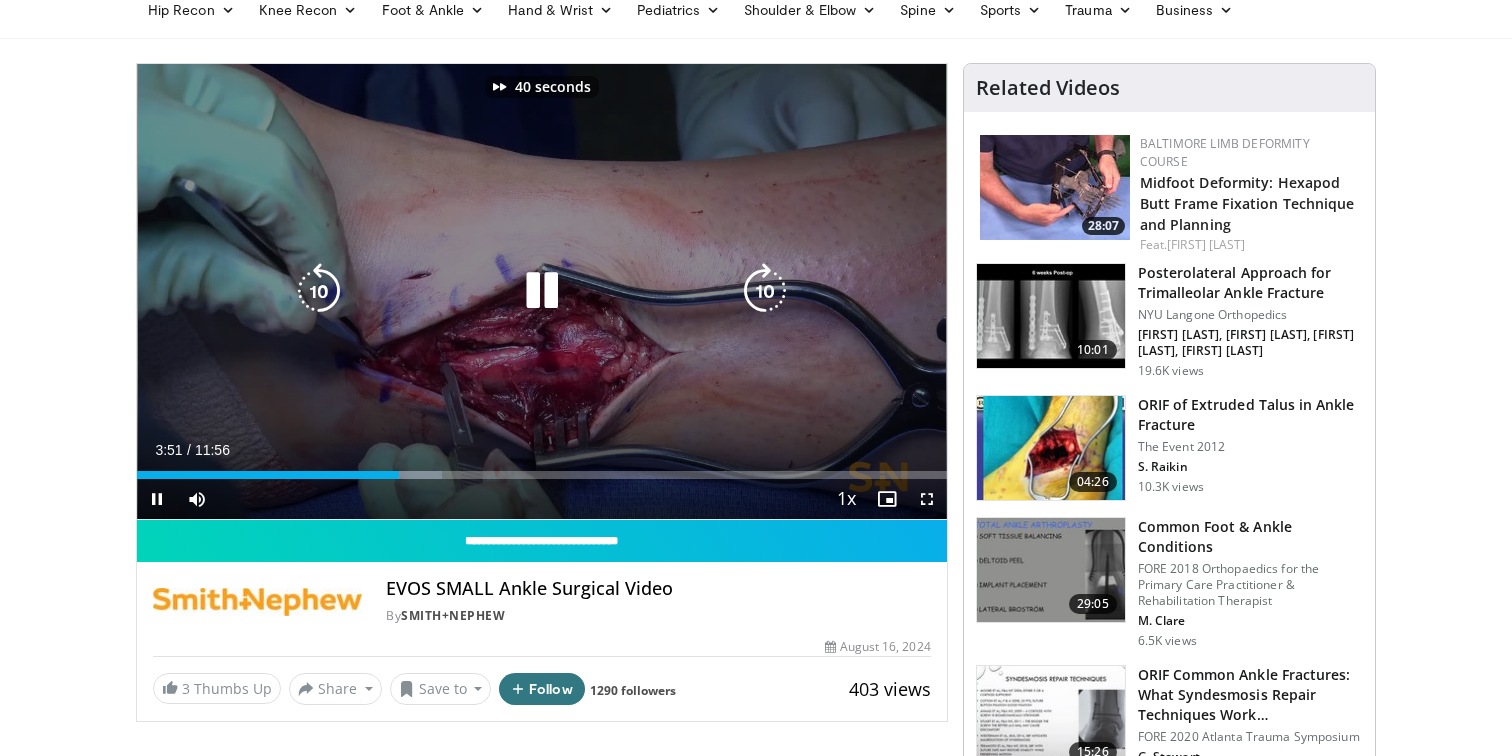 click at bounding box center [765, 291] 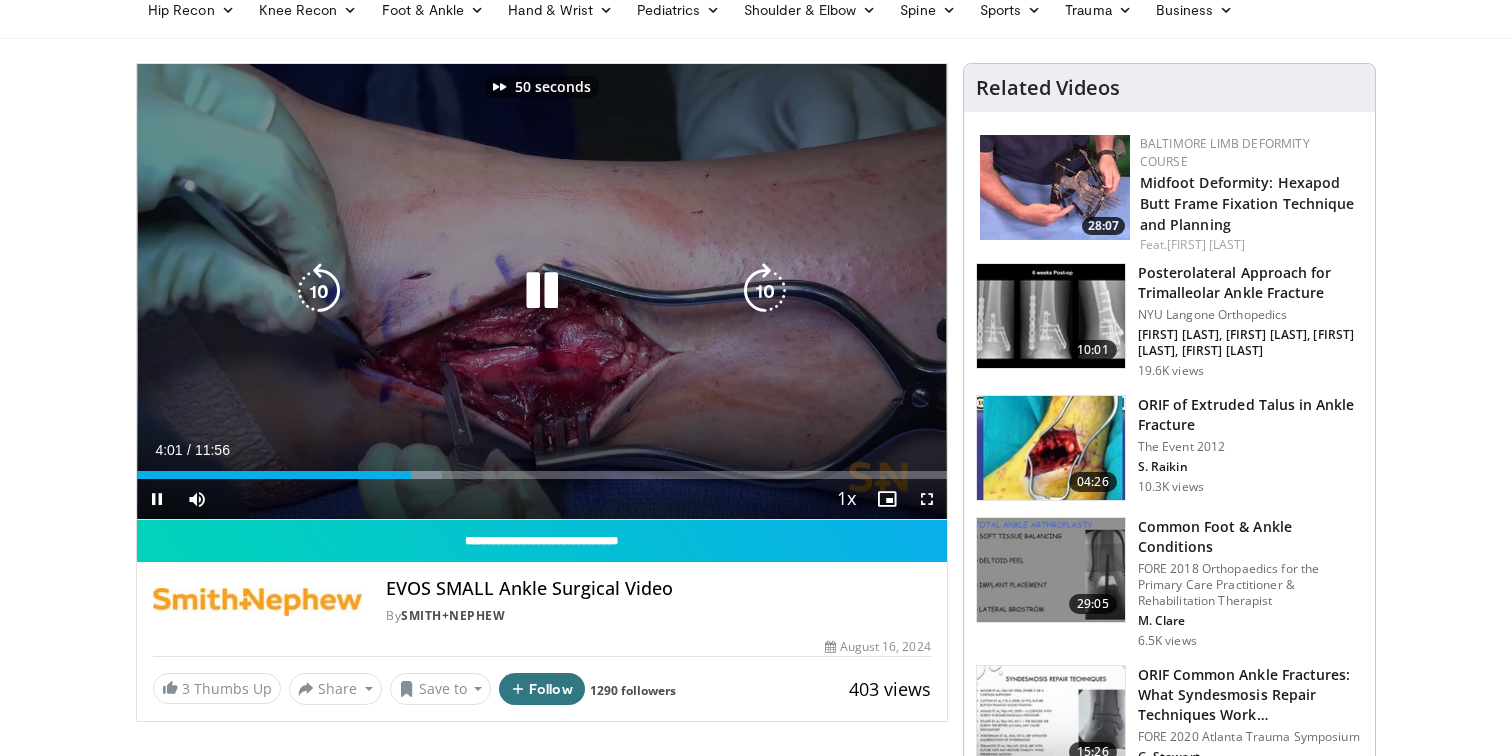 click at bounding box center [765, 291] 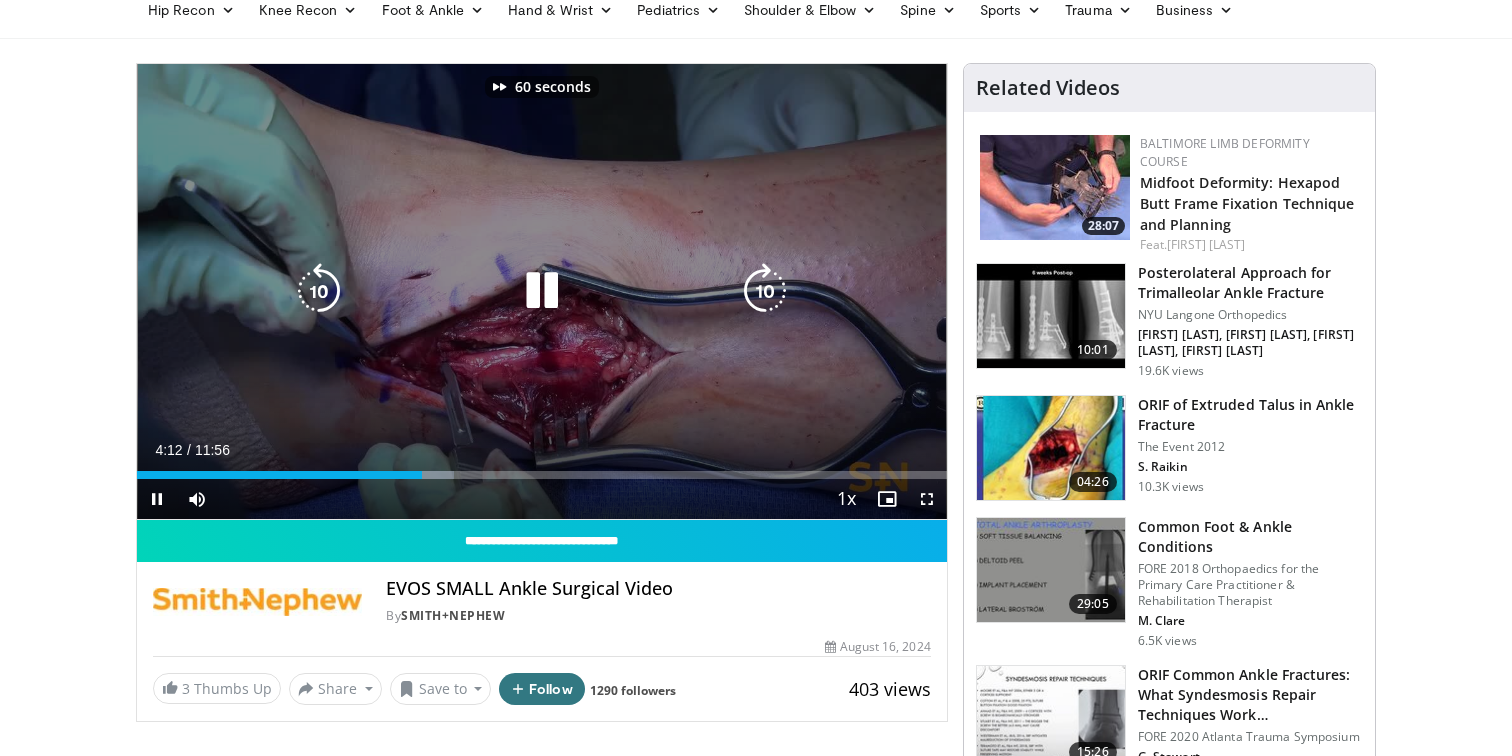 click at bounding box center [765, 291] 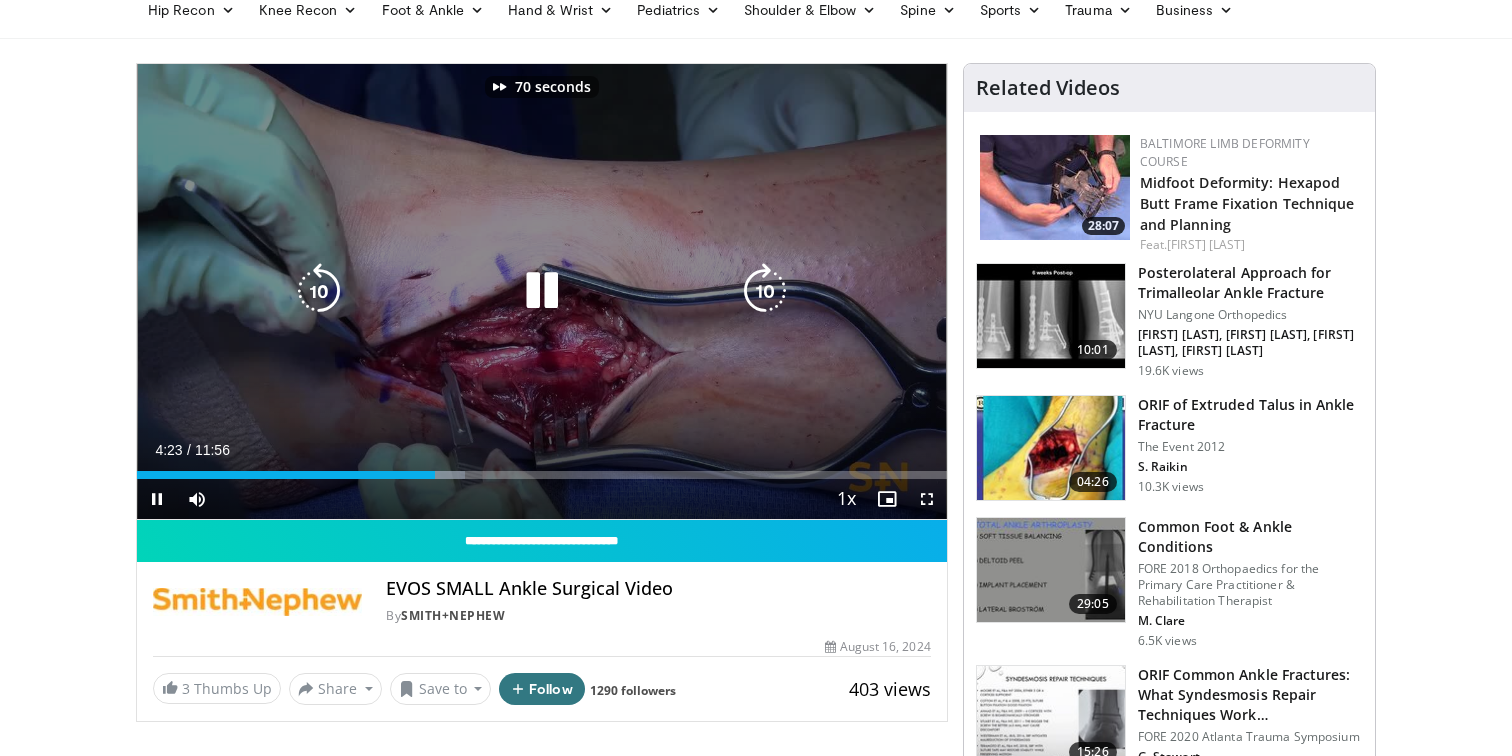 click at bounding box center [765, 291] 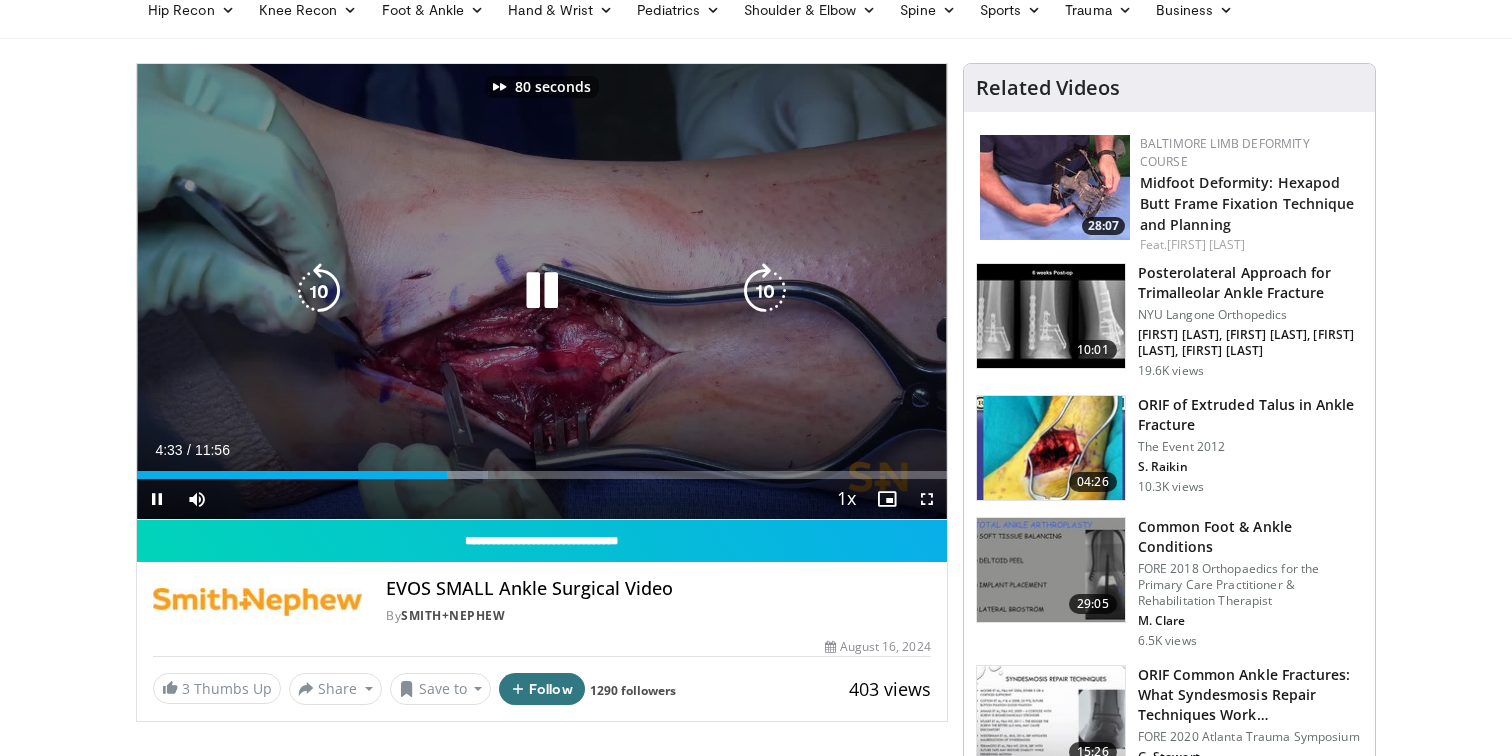 click at bounding box center (765, 291) 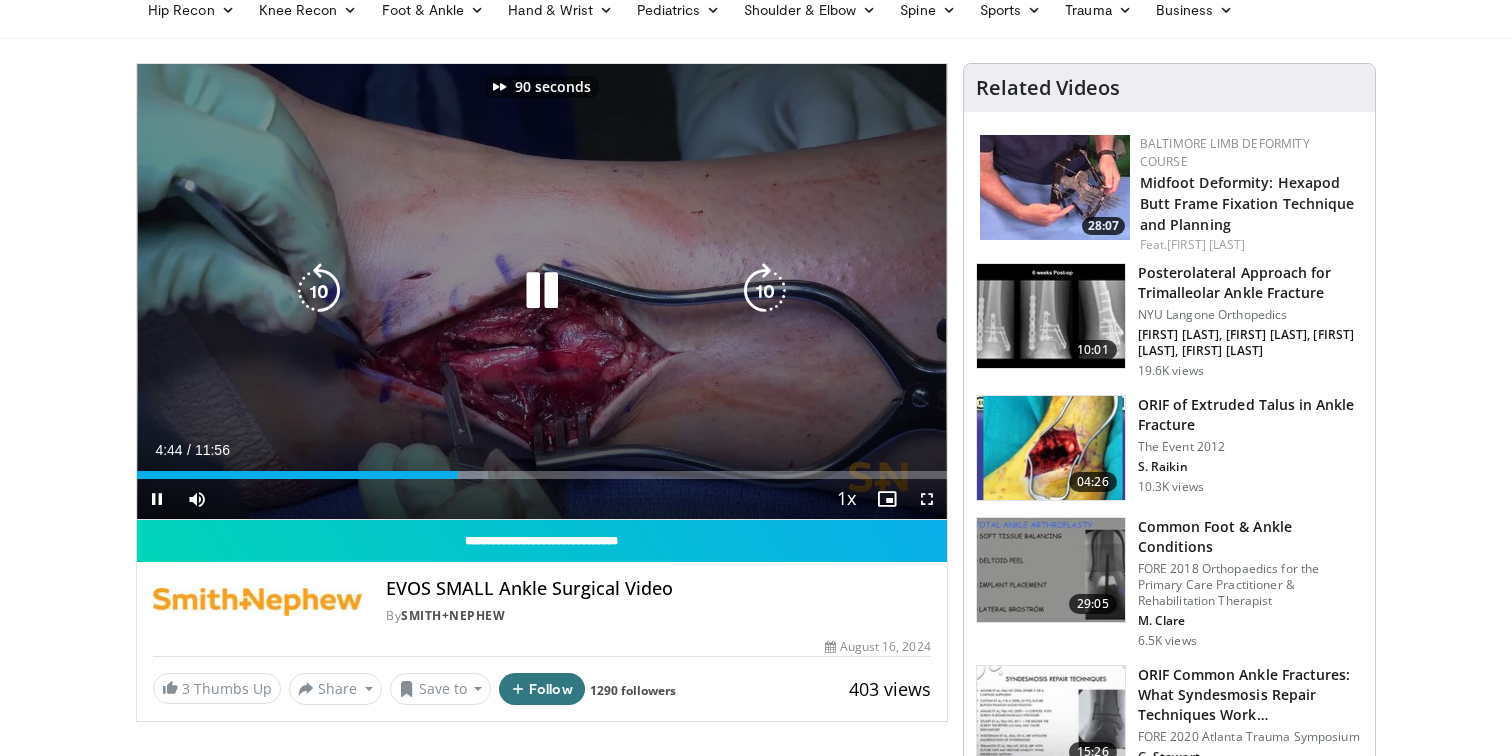 click at bounding box center [765, 291] 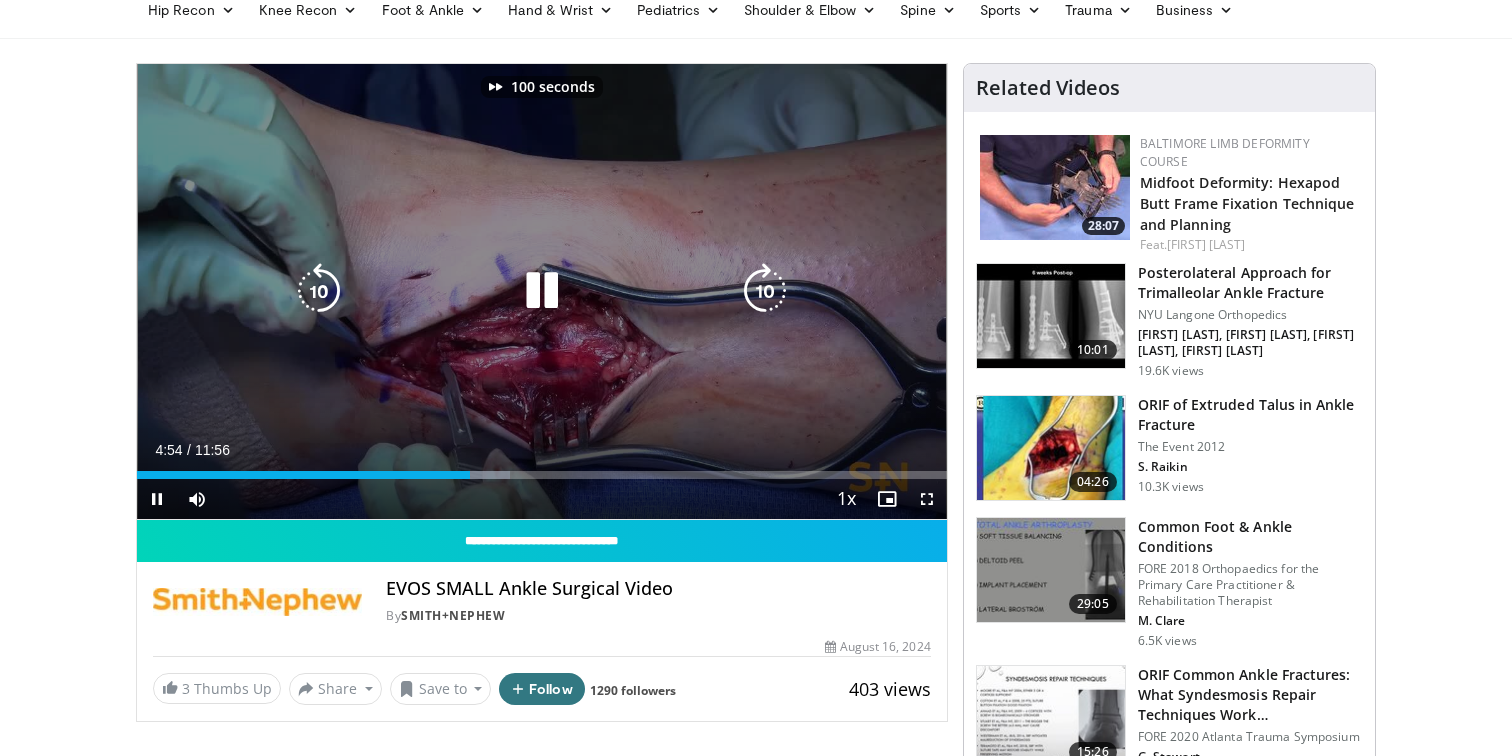 click at bounding box center [765, 291] 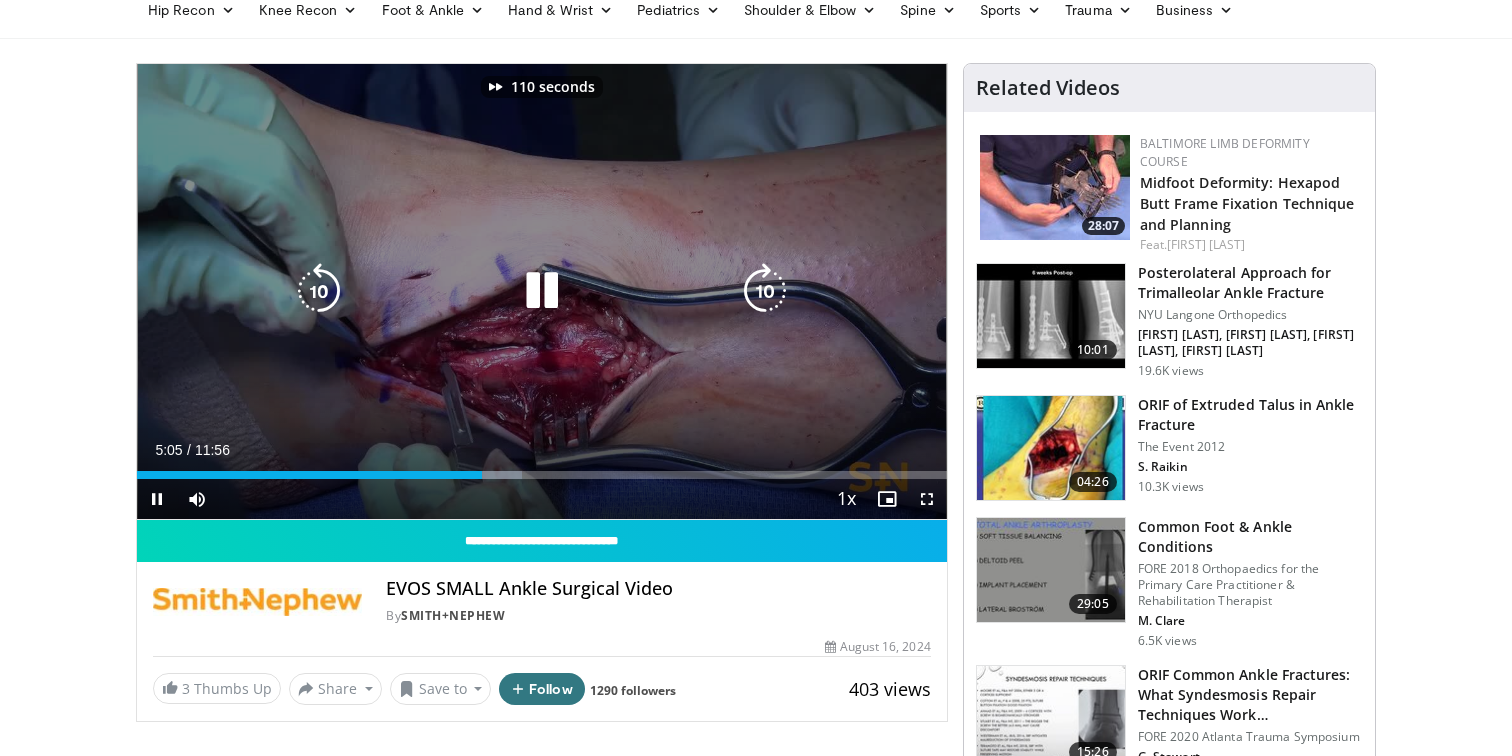 click at bounding box center [765, 291] 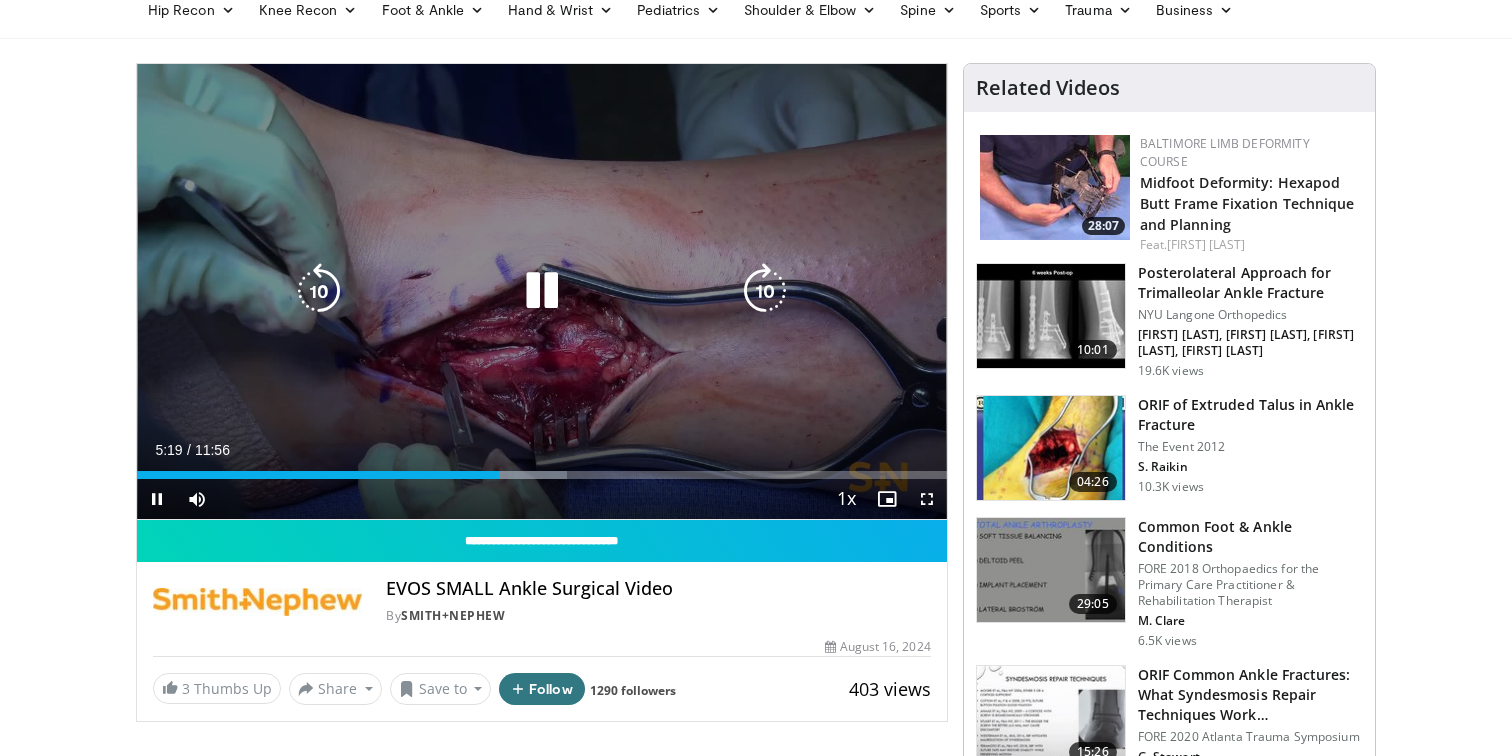 click at bounding box center [319, 291] 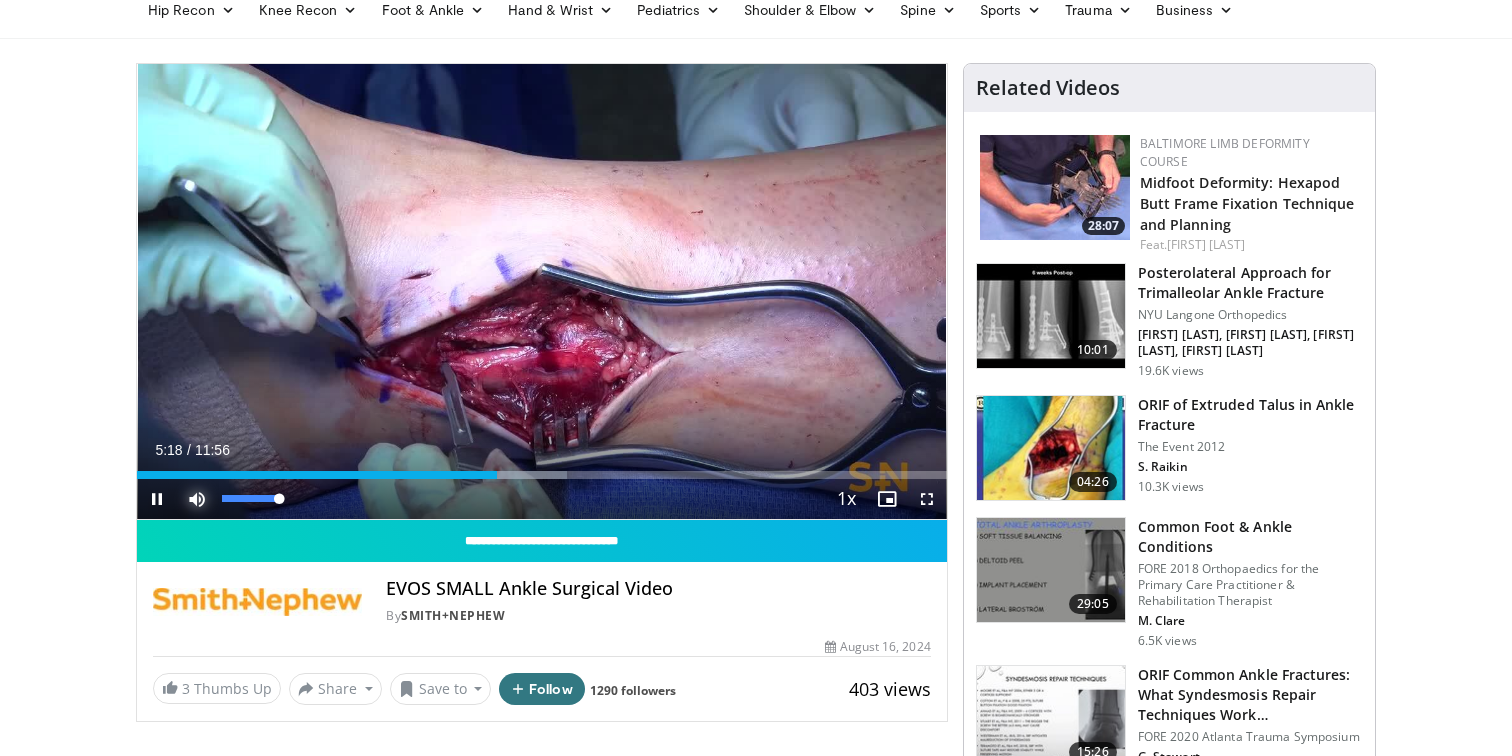 click at bounding box center [197, 499] 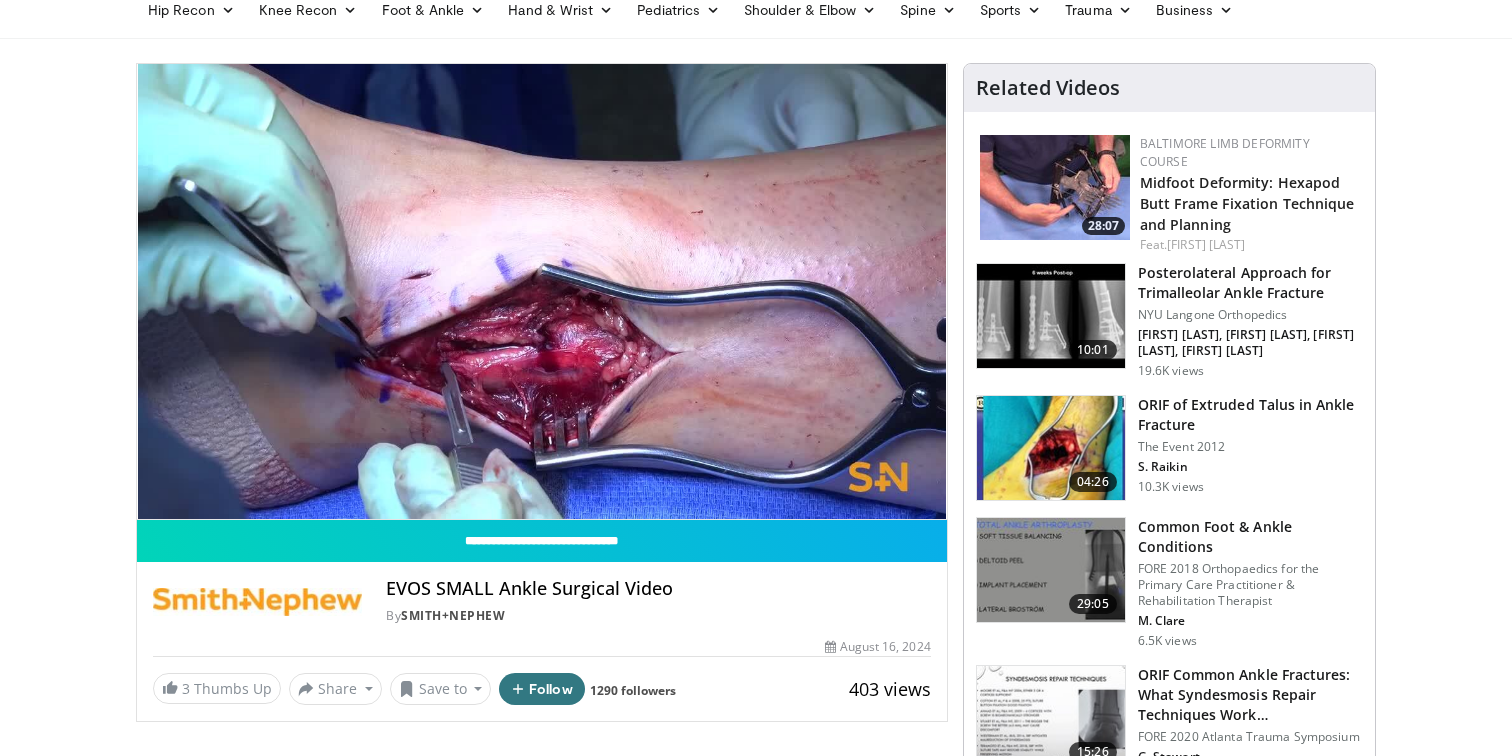 click on "10 seconds
Tap to unmute" at bounding box center [542, 291] 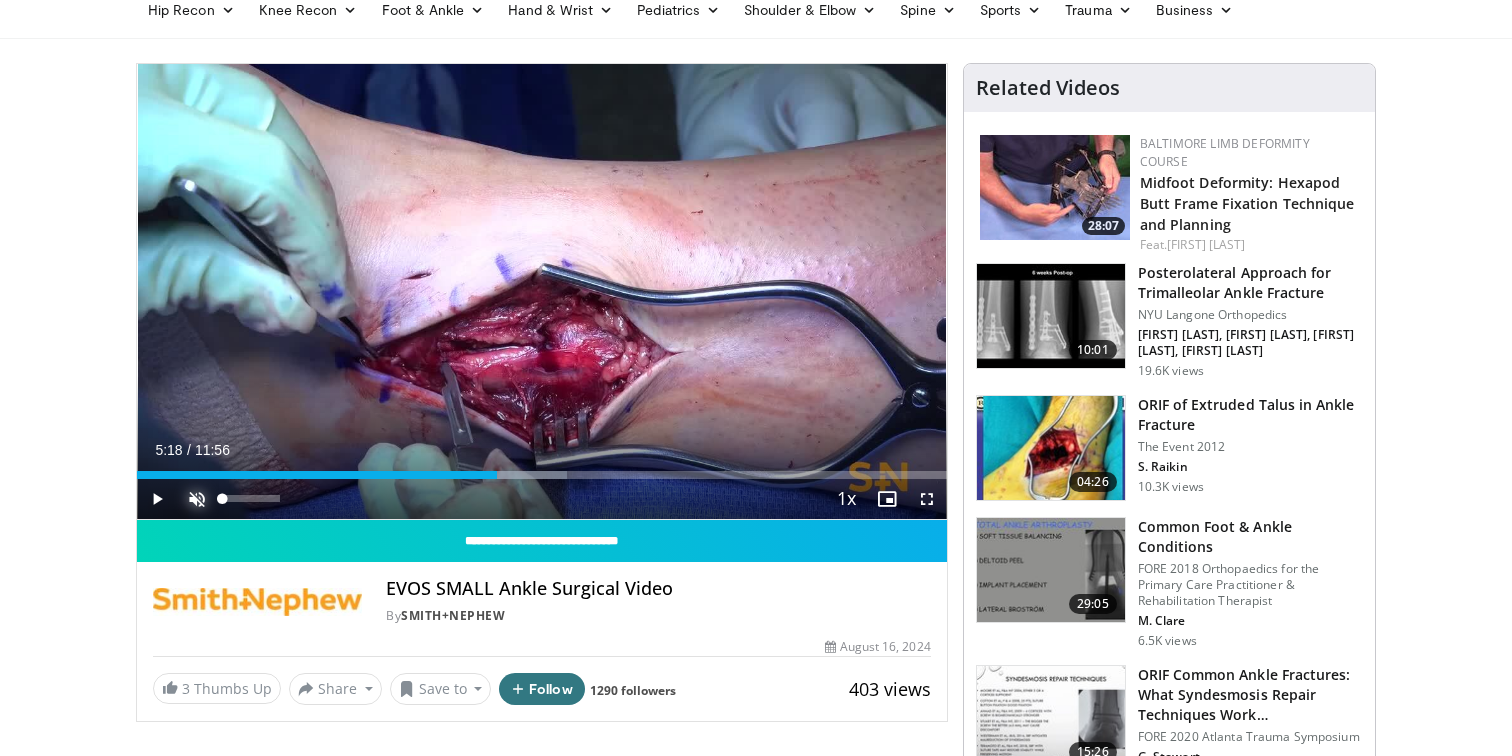 click at bounding box center [197, 499] 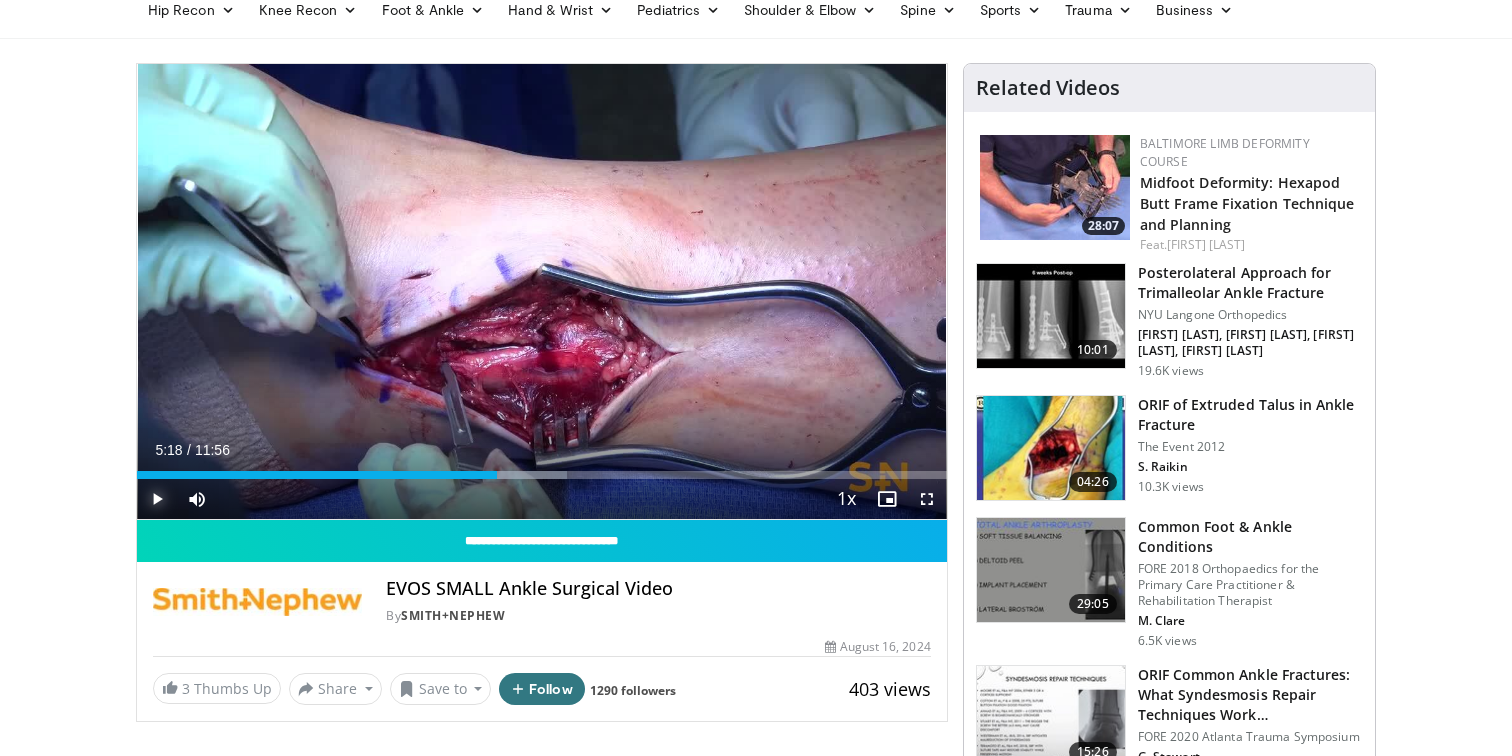 click at bounding box center (157, 499) 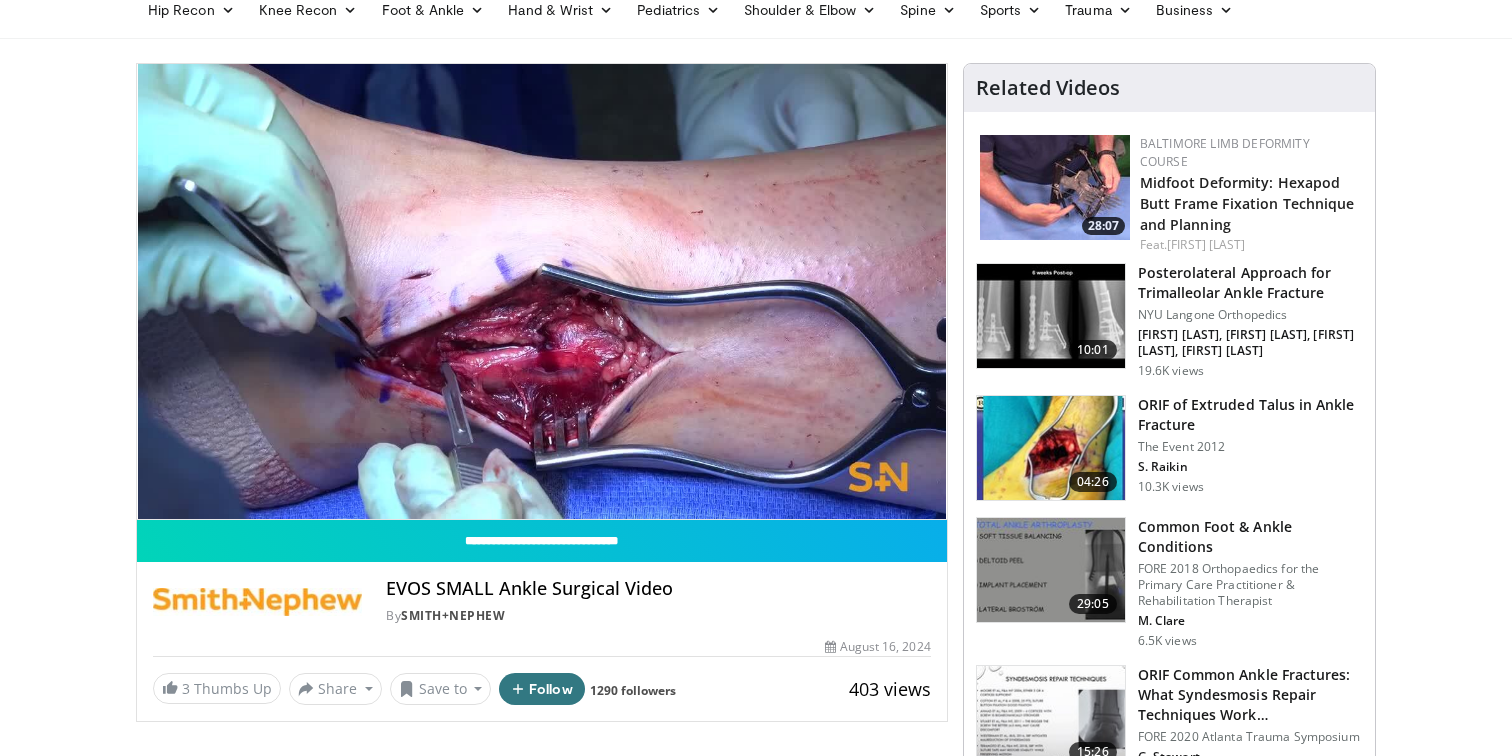 type 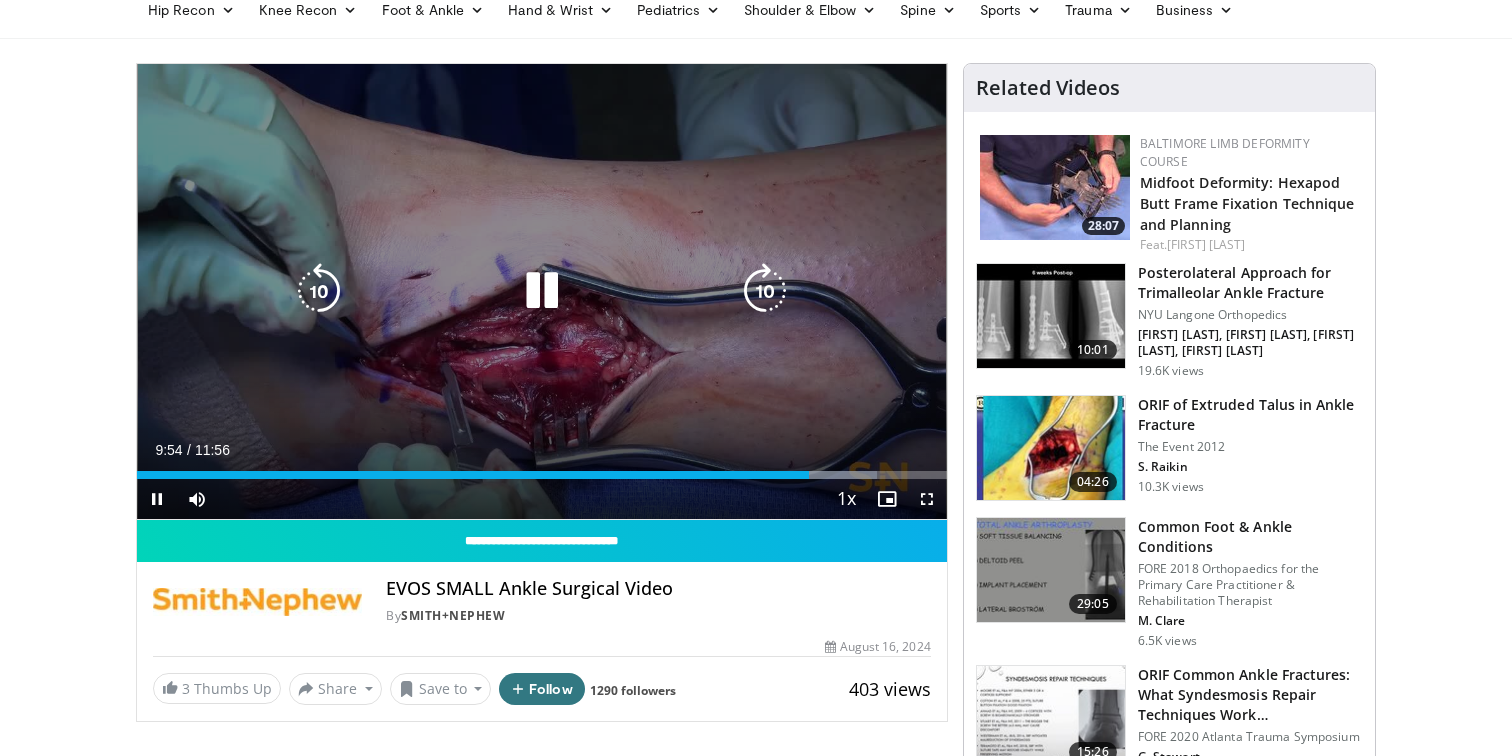 click at bounding box center (542, 291) 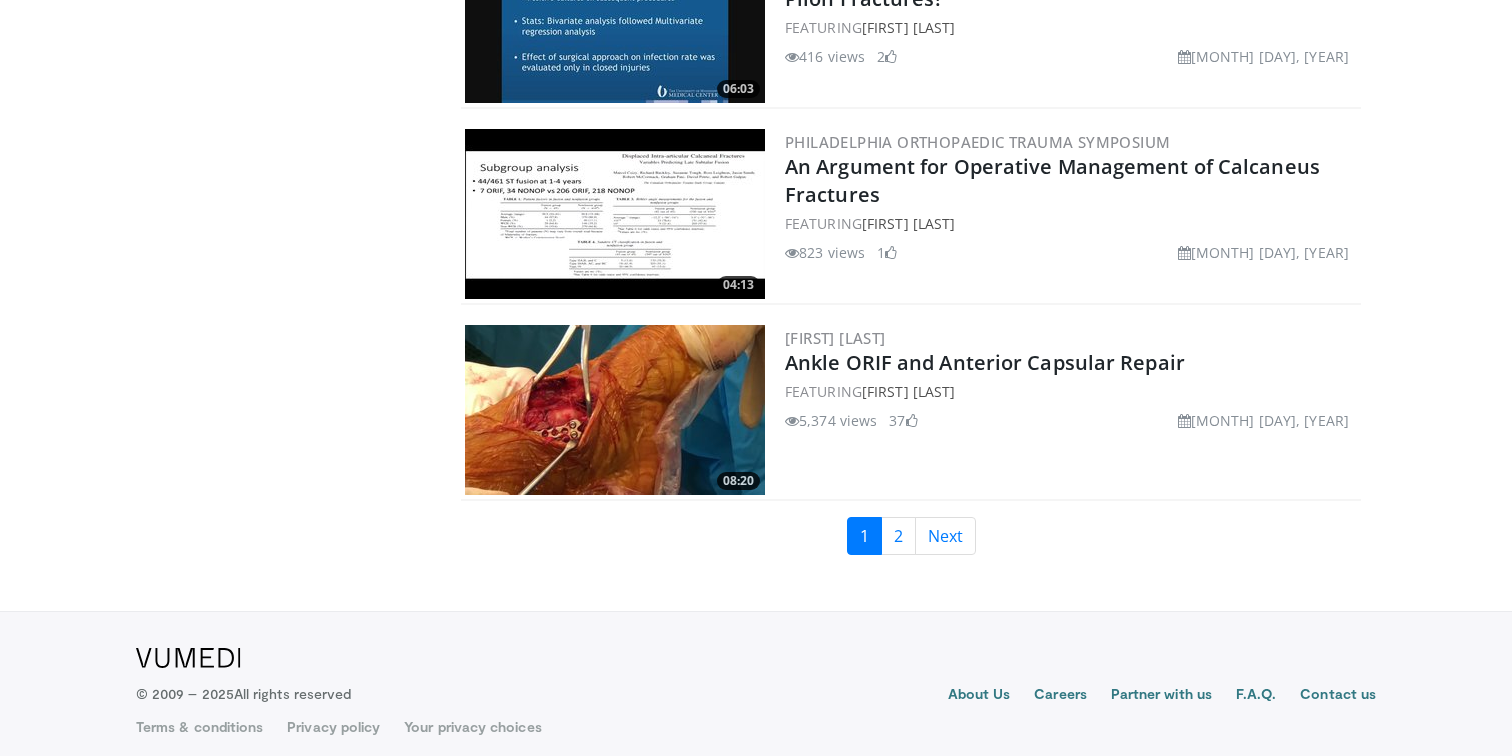 scroll, scrollTop: 4618, scrollLeft: 0, axis: vertical 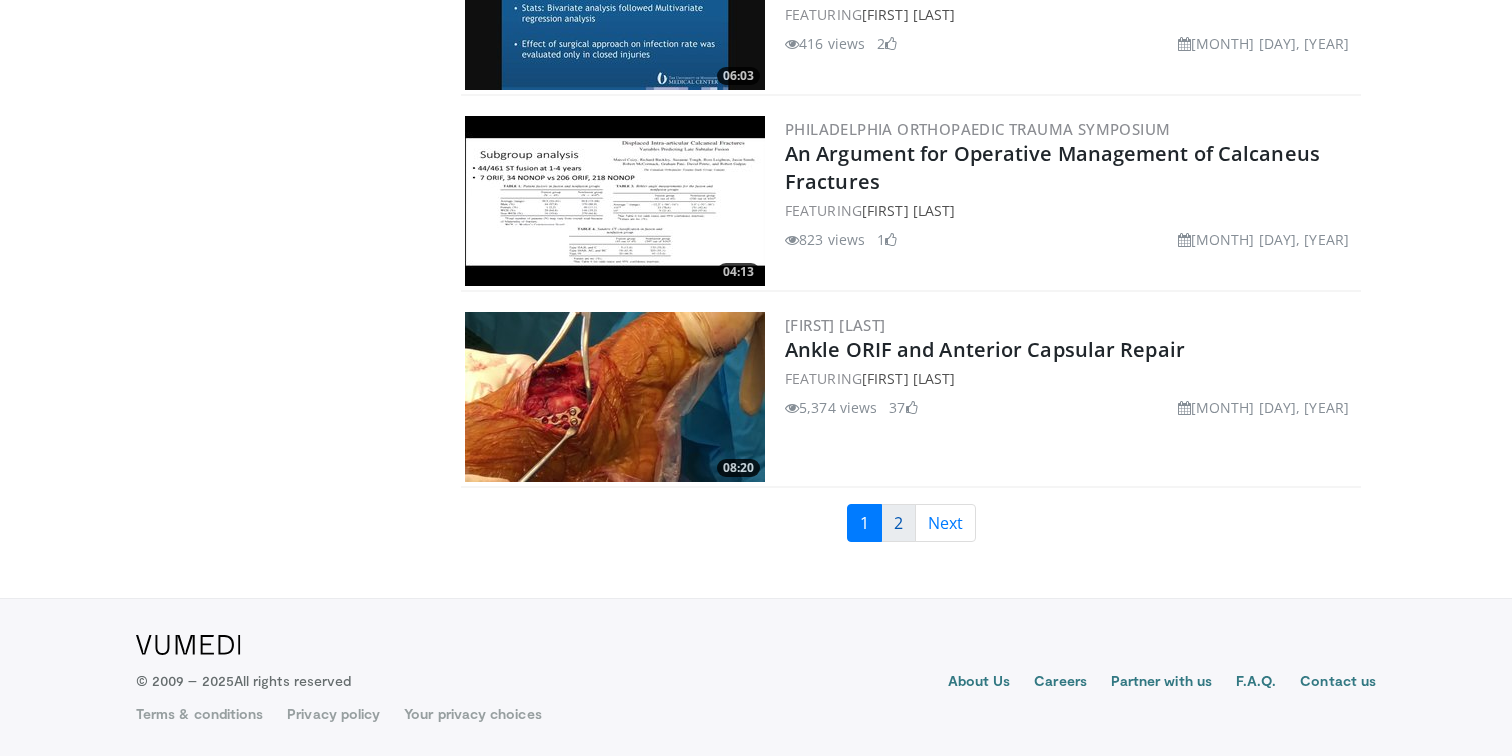 click on "2" at bounding box center [898, 523] 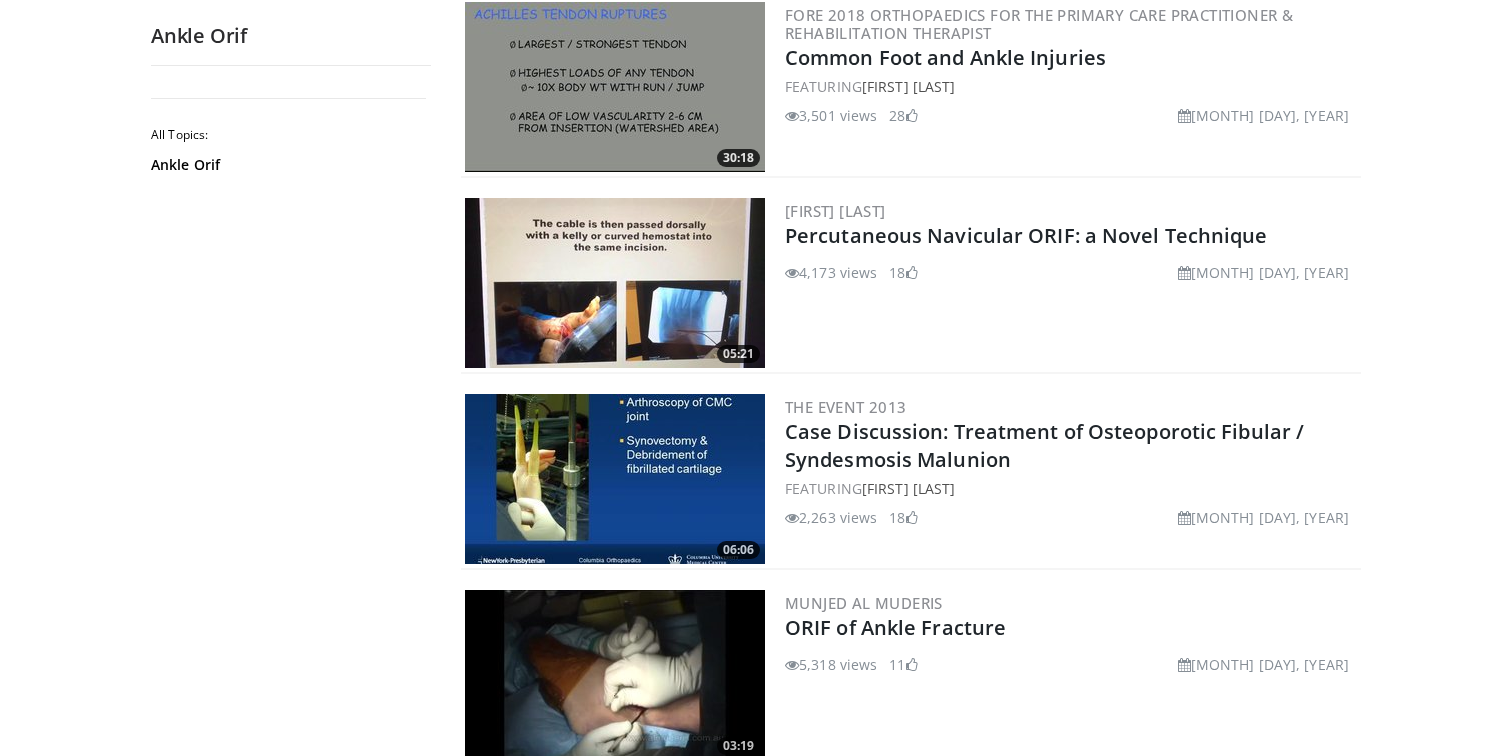 scroll, scrollTop: 618, scrollLeft: 0, axis: vertical 